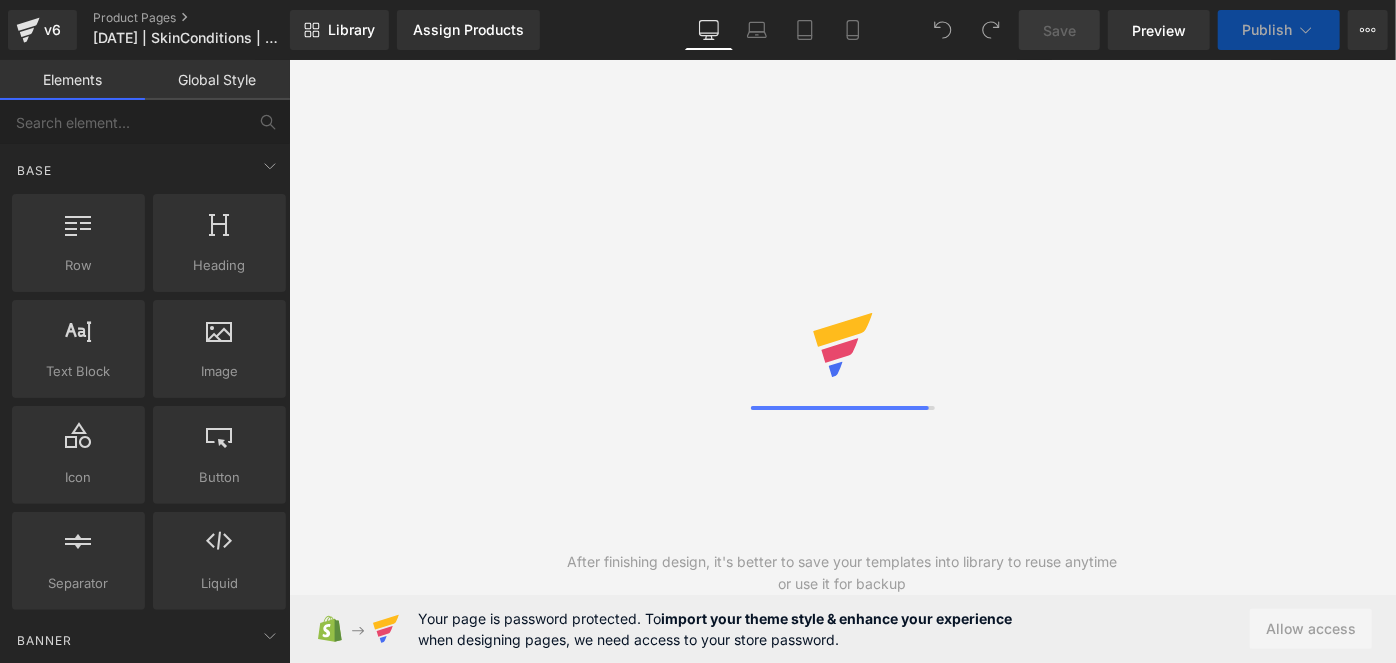 scroll, scrollTop: 0, scrollLeft: 0, axis: both 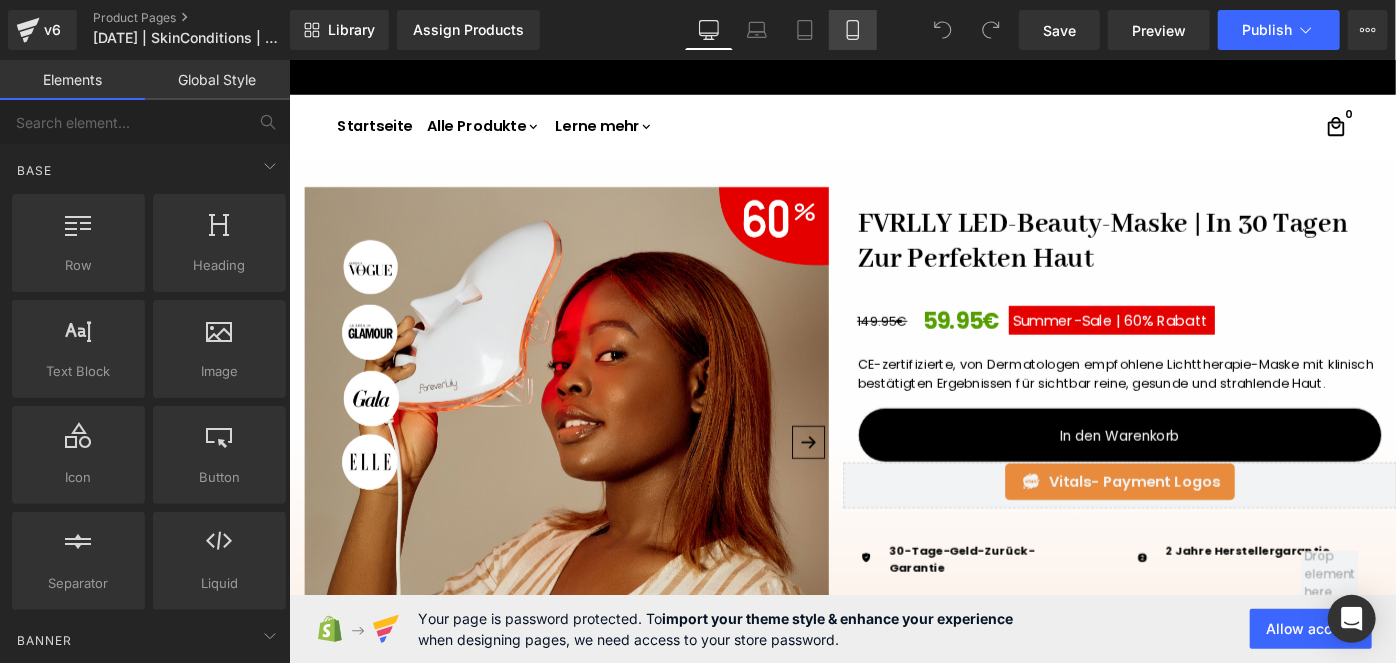 click 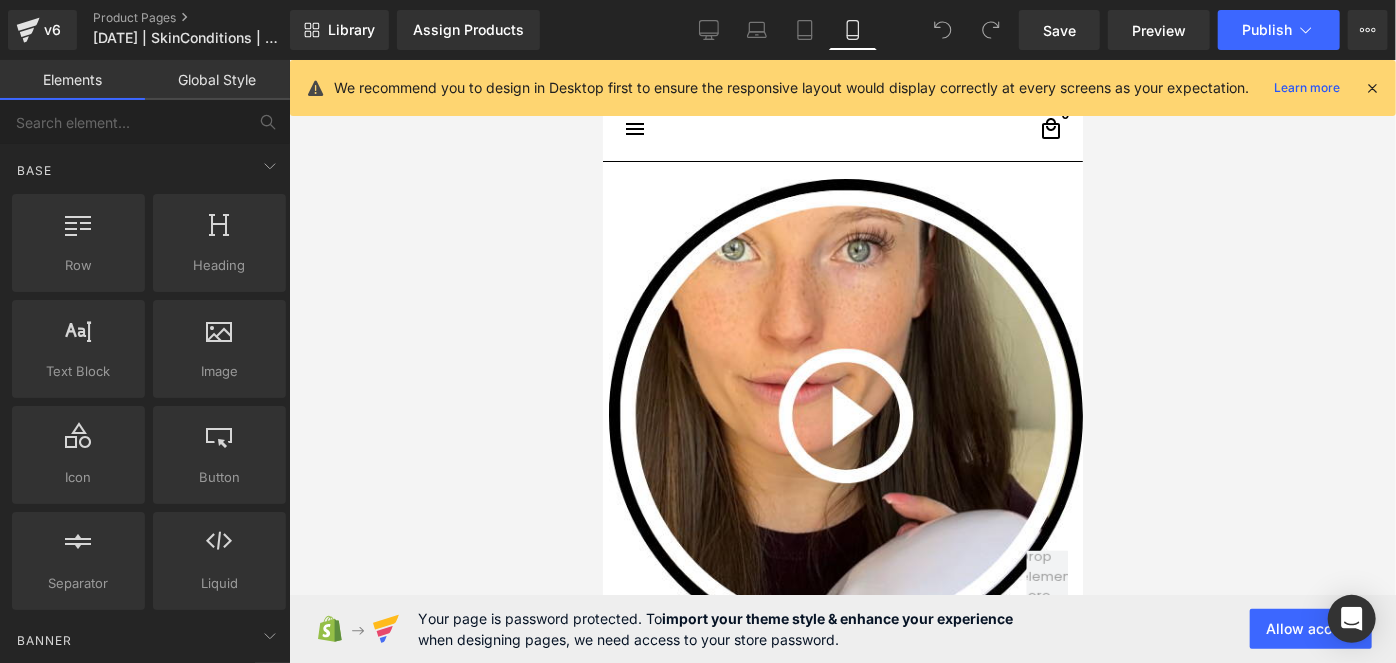 scroll, scrollTop: 108, scrollLeft: 0, axis: vertical 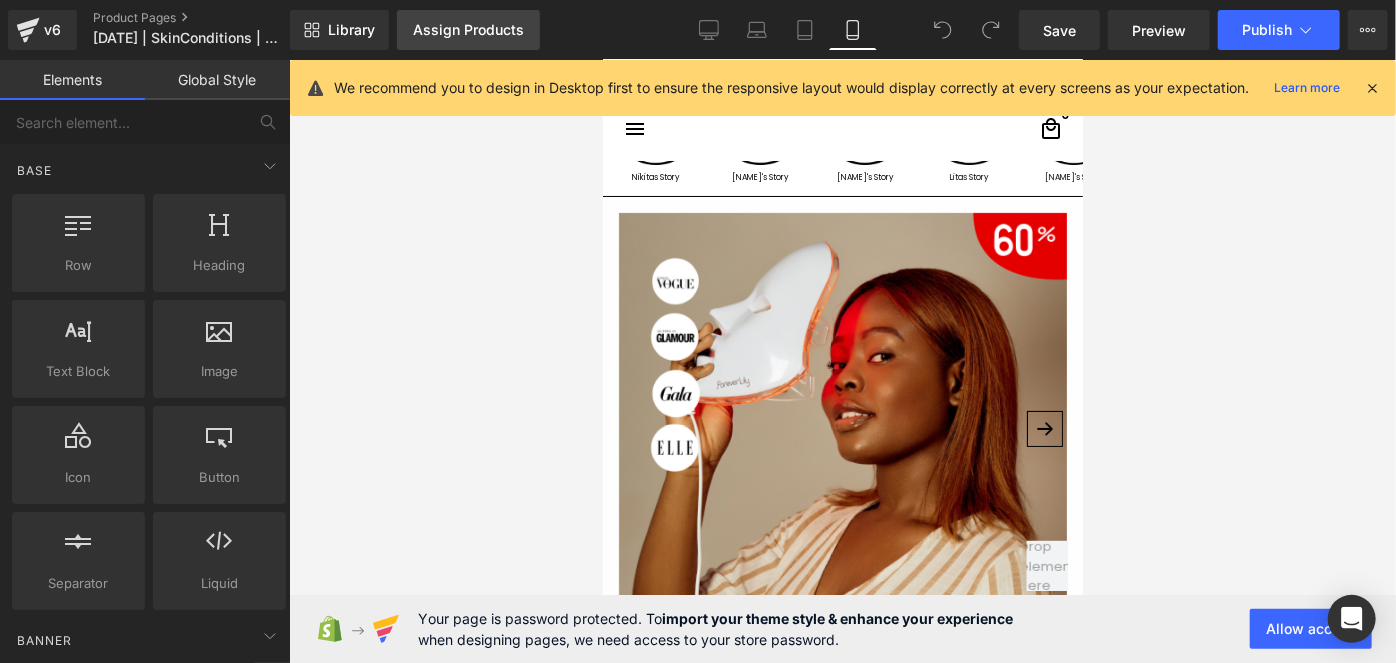 click on "Assign Products" at bounding box center [468, 30] 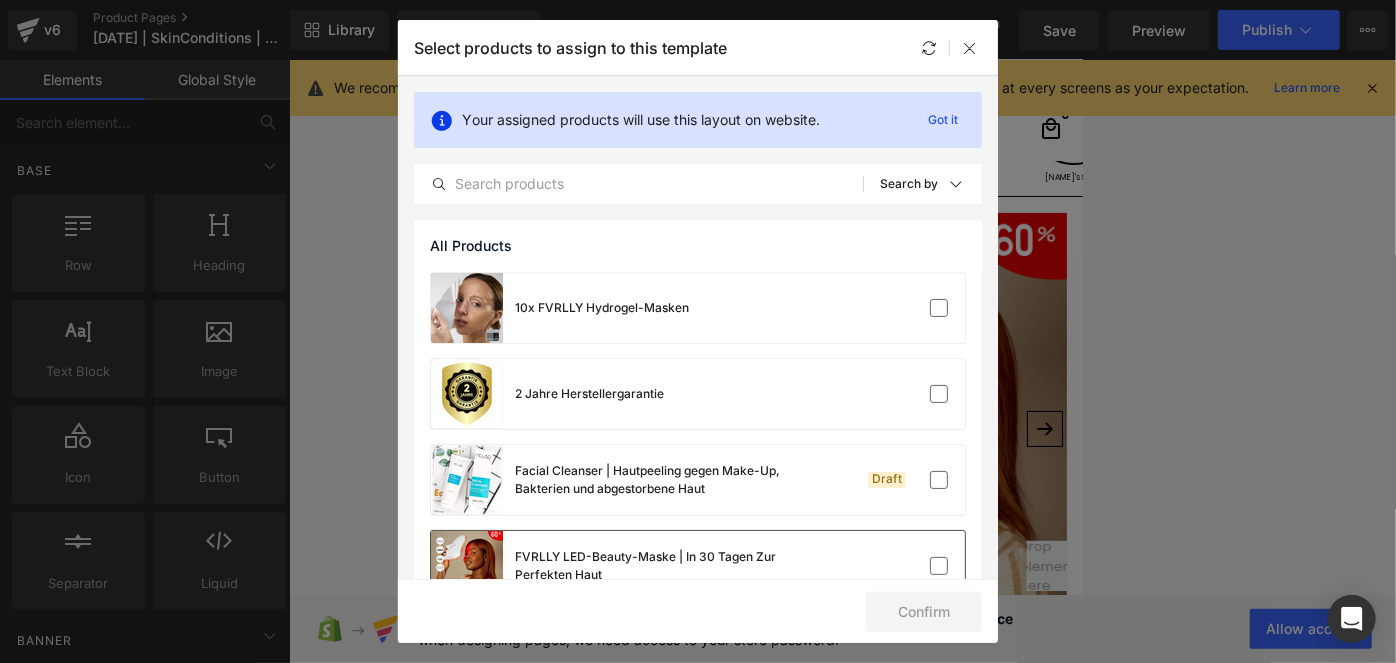 click on "FVRLLY LED-Beauty-Maske | In 30 Tagen Zur Perfekten Haut" at bounding box center (698, 566) 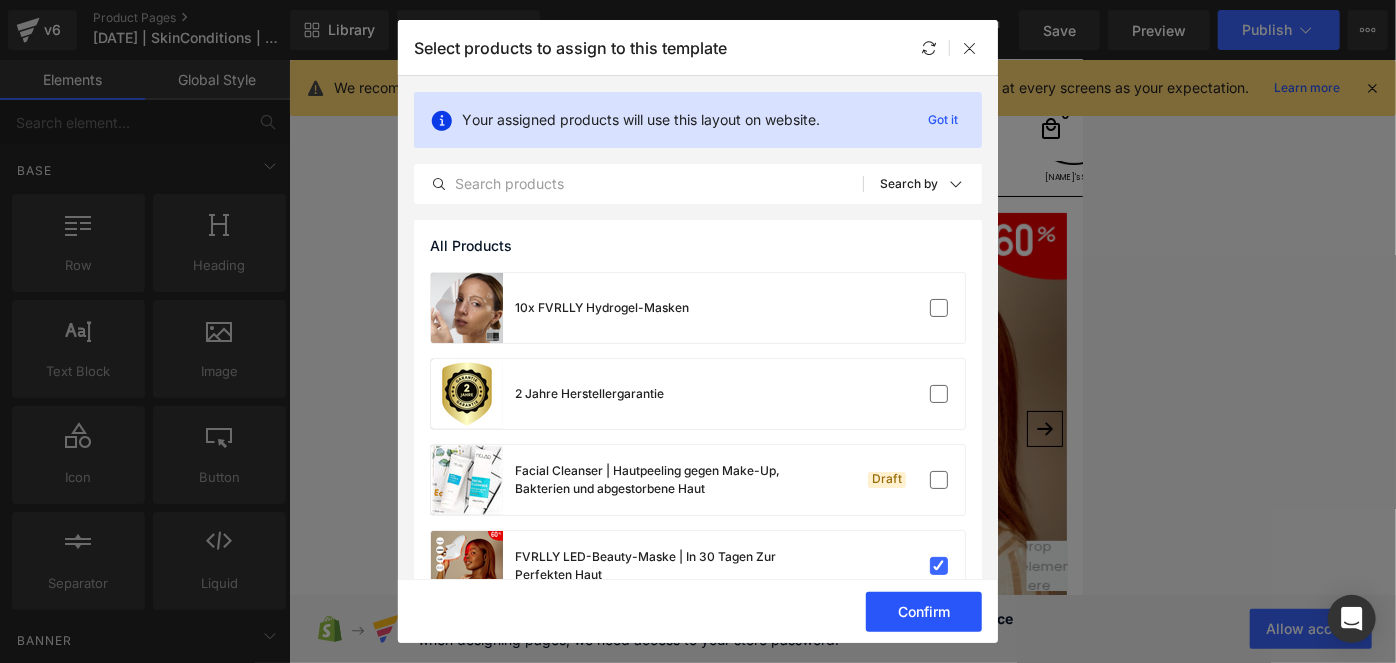 click on "Confirm" at bounding box center [924, 612] 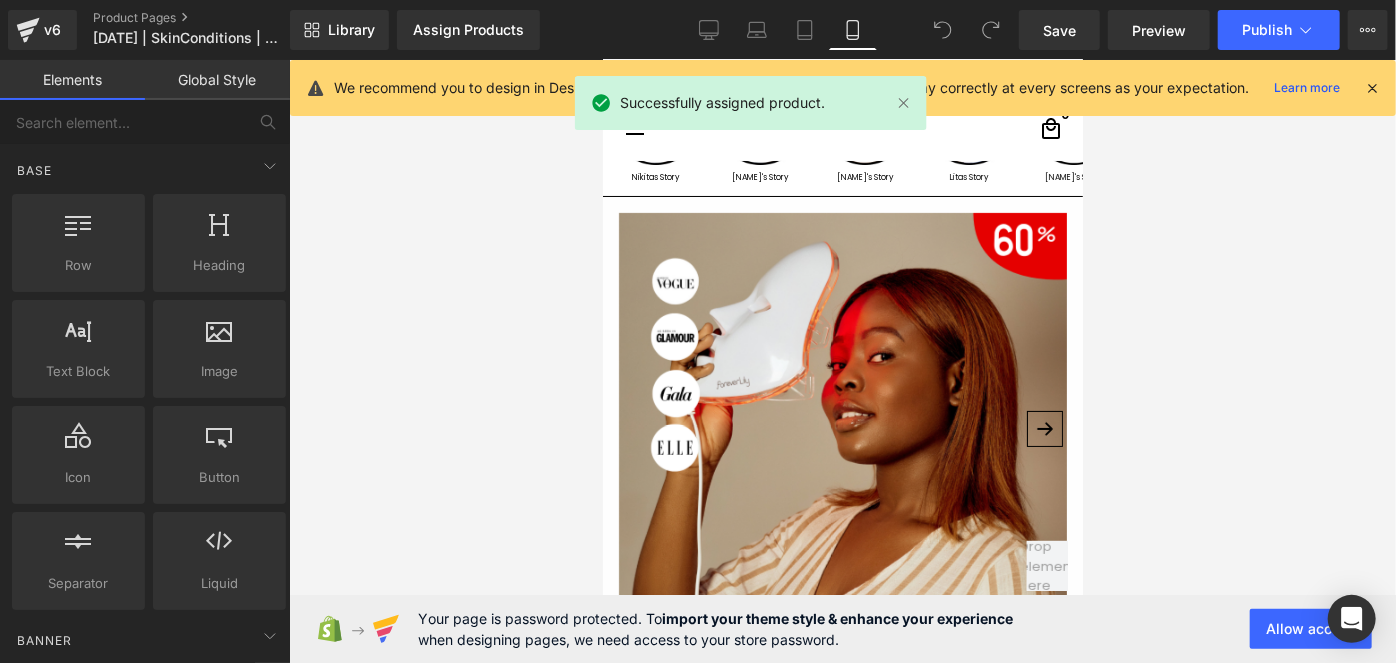 click on "Your page is password protected. To  import your theme style & enhance your experience    when designing pages, we need access to your store password.   Allow access" at bounding box center (843, 629) 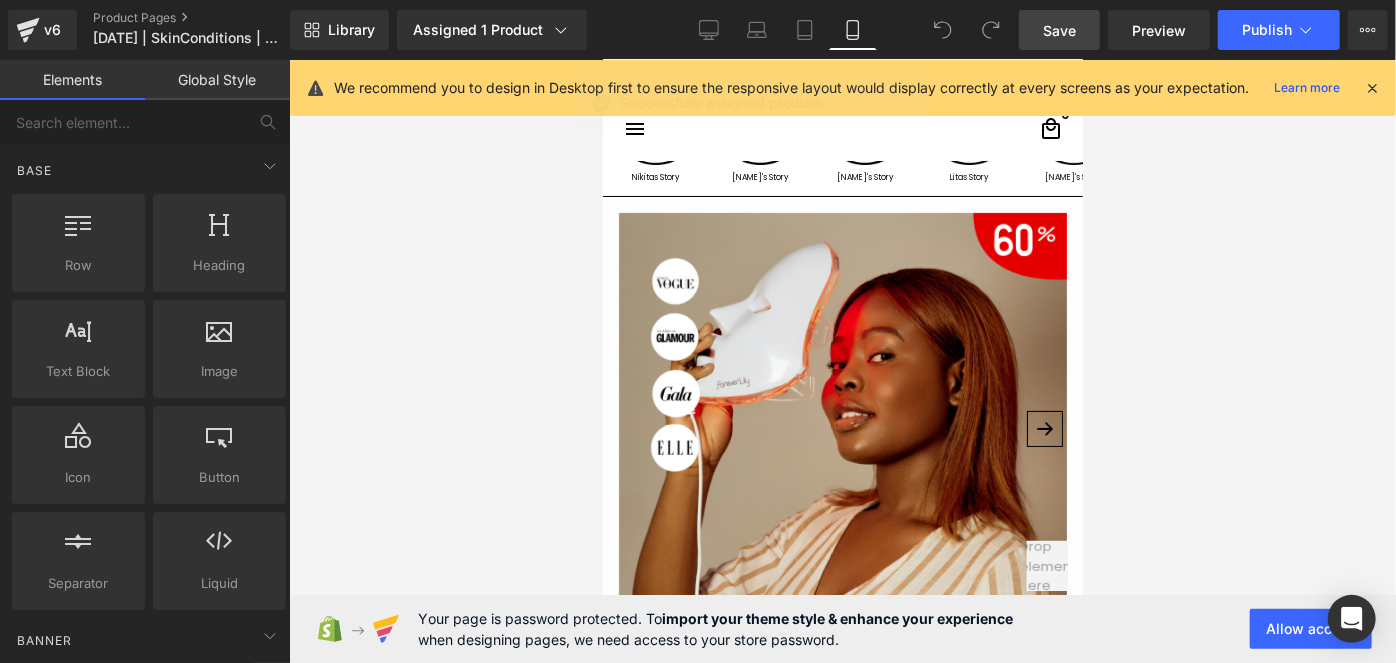 click on "Save" at bounding box center (1059, 30) 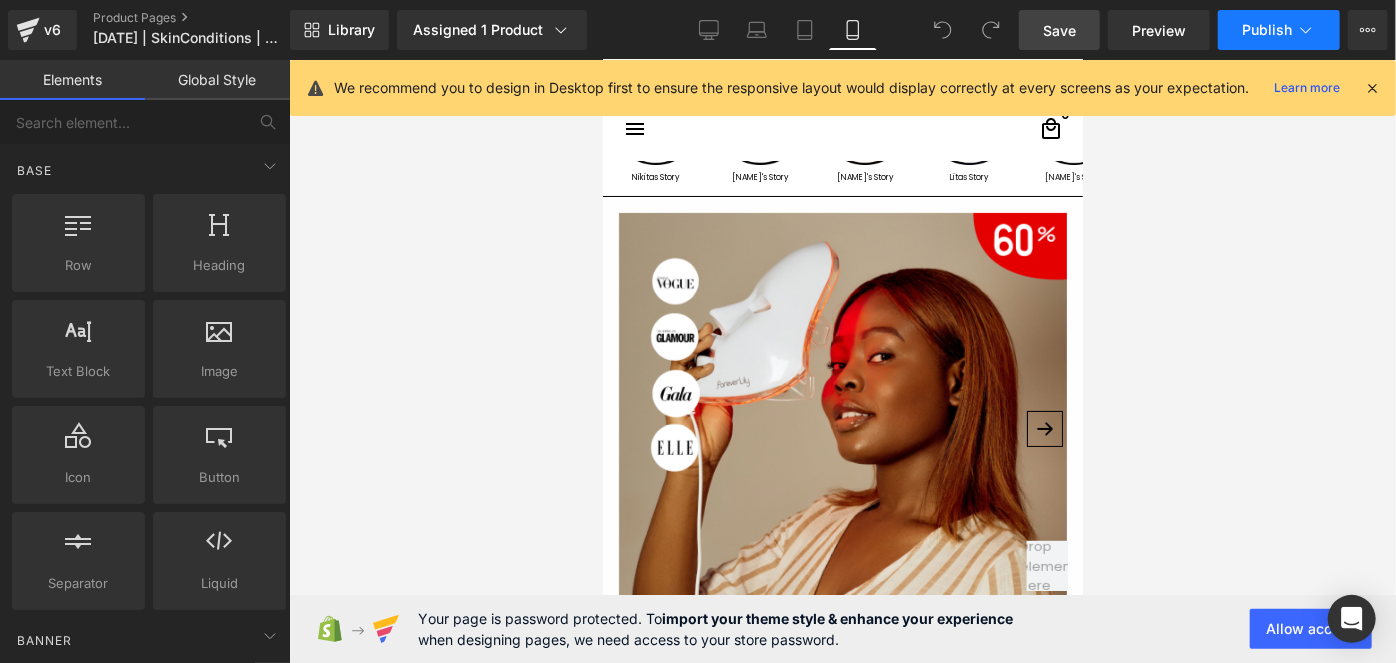 click on "Publish" at bounding box center [1267, 30] 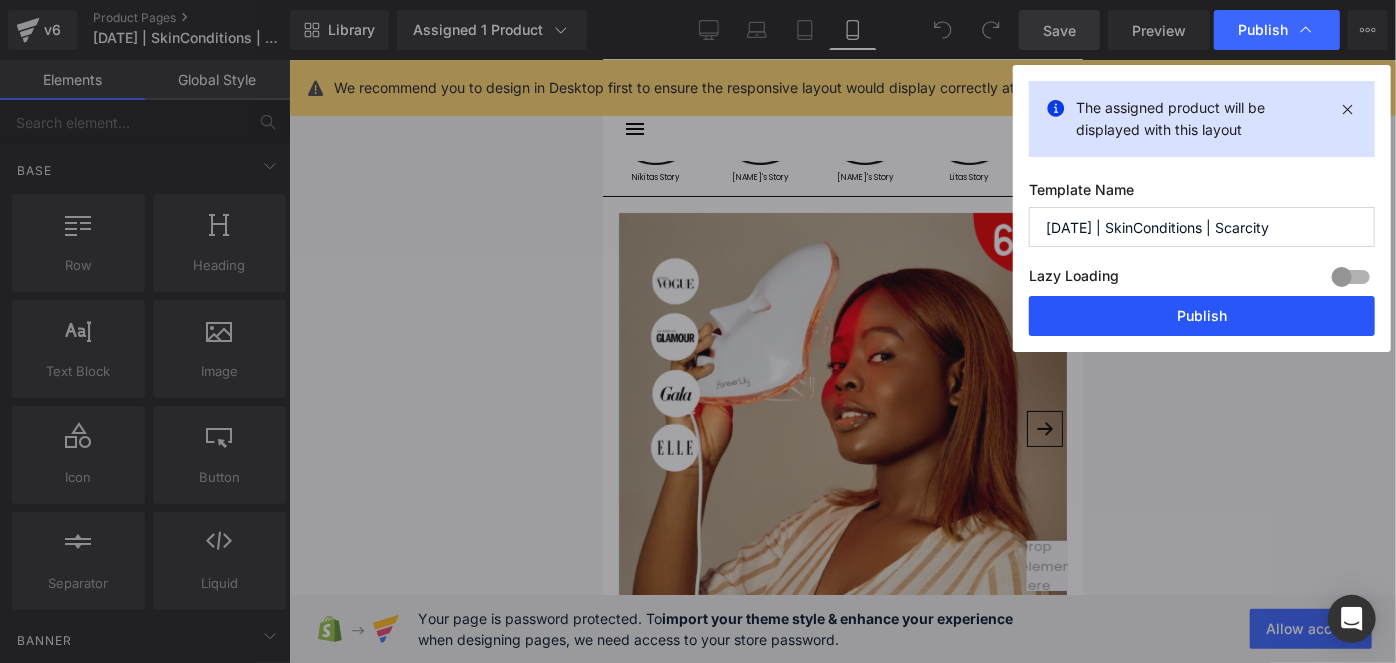 click on "Publish" at bounding box center (1202, 316) 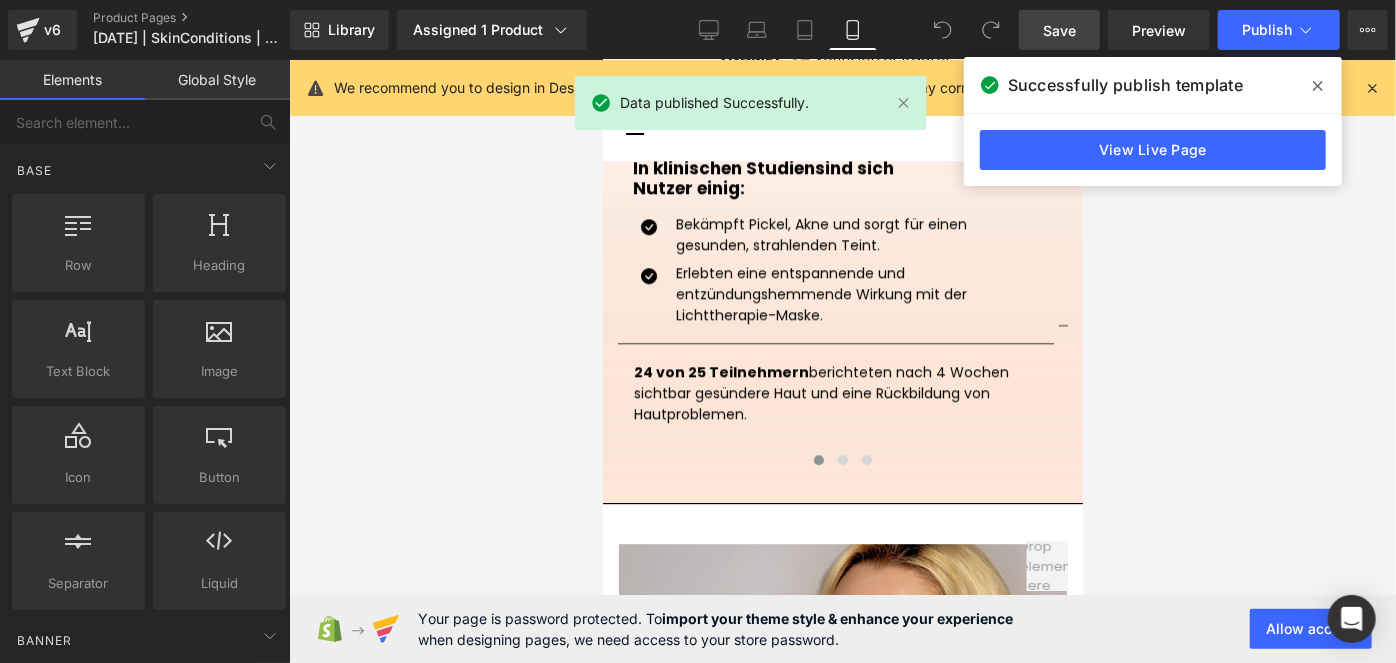 scroll, scrollTop: 2828, scrollLeft: 0, axis: vertical 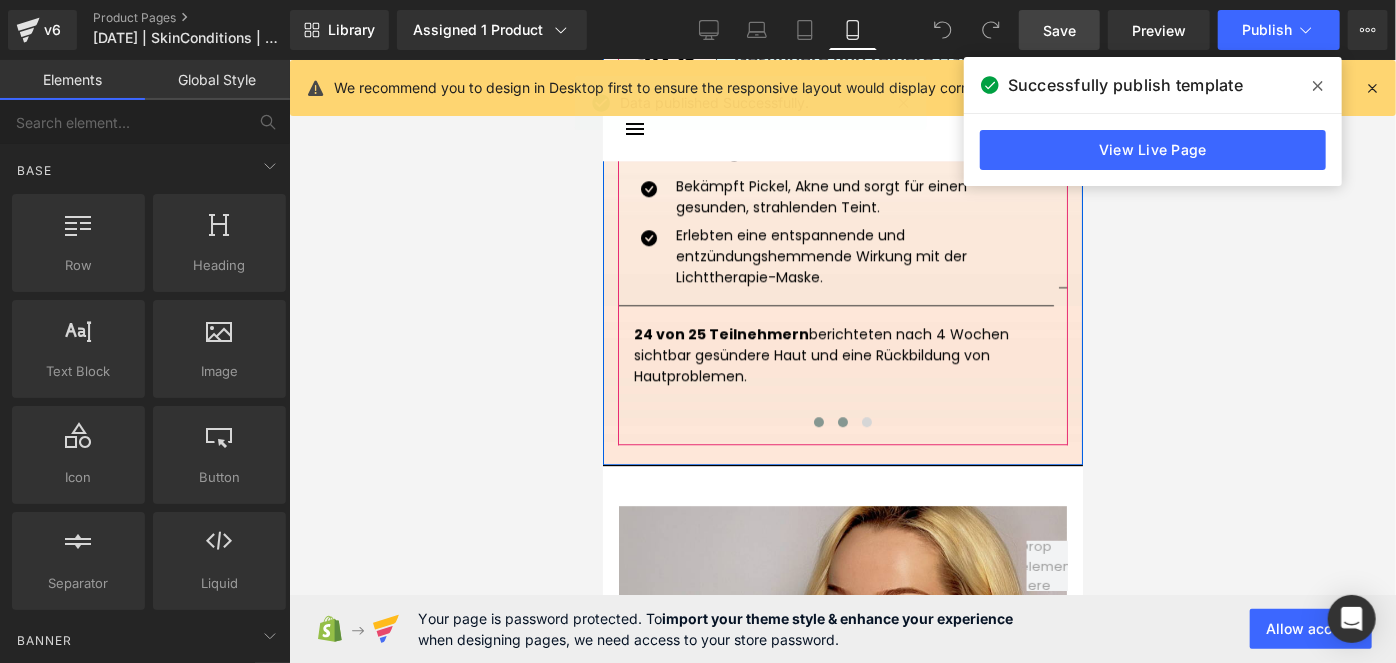 click at bounding box center [842, 421] 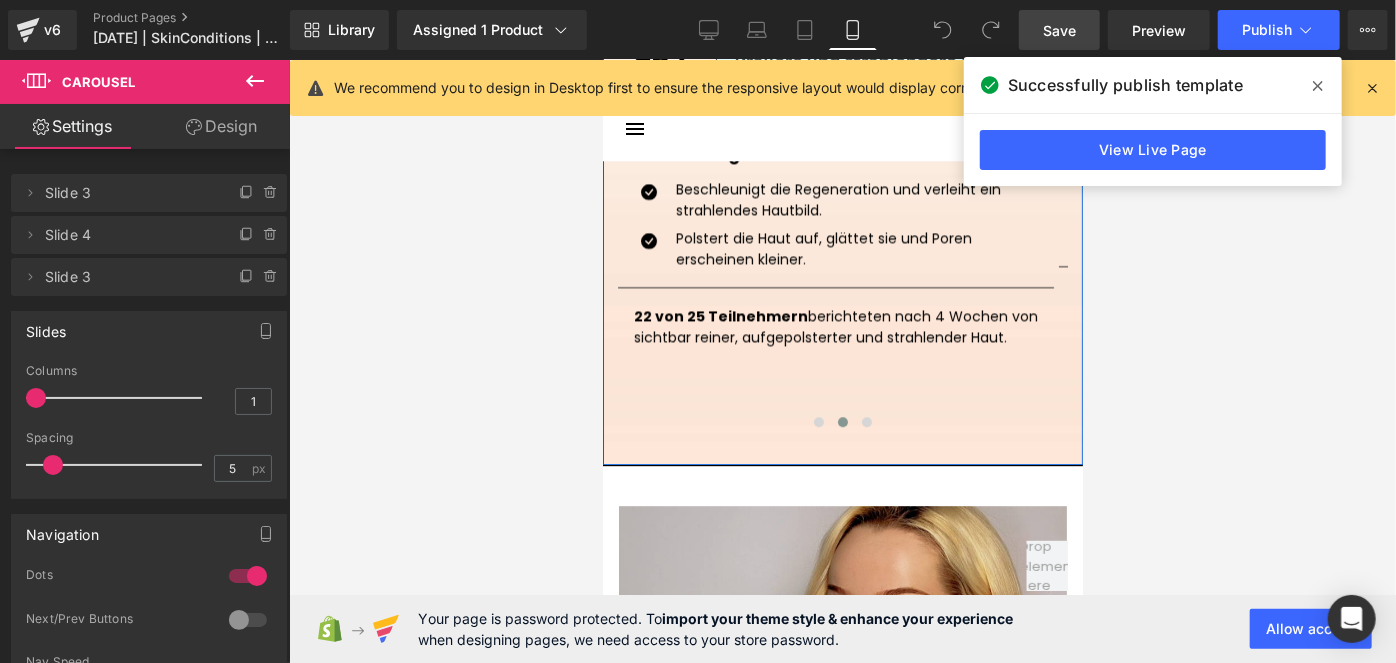 scroll, scrollTop: 2806, scrollLeft: 0, axis: vertical 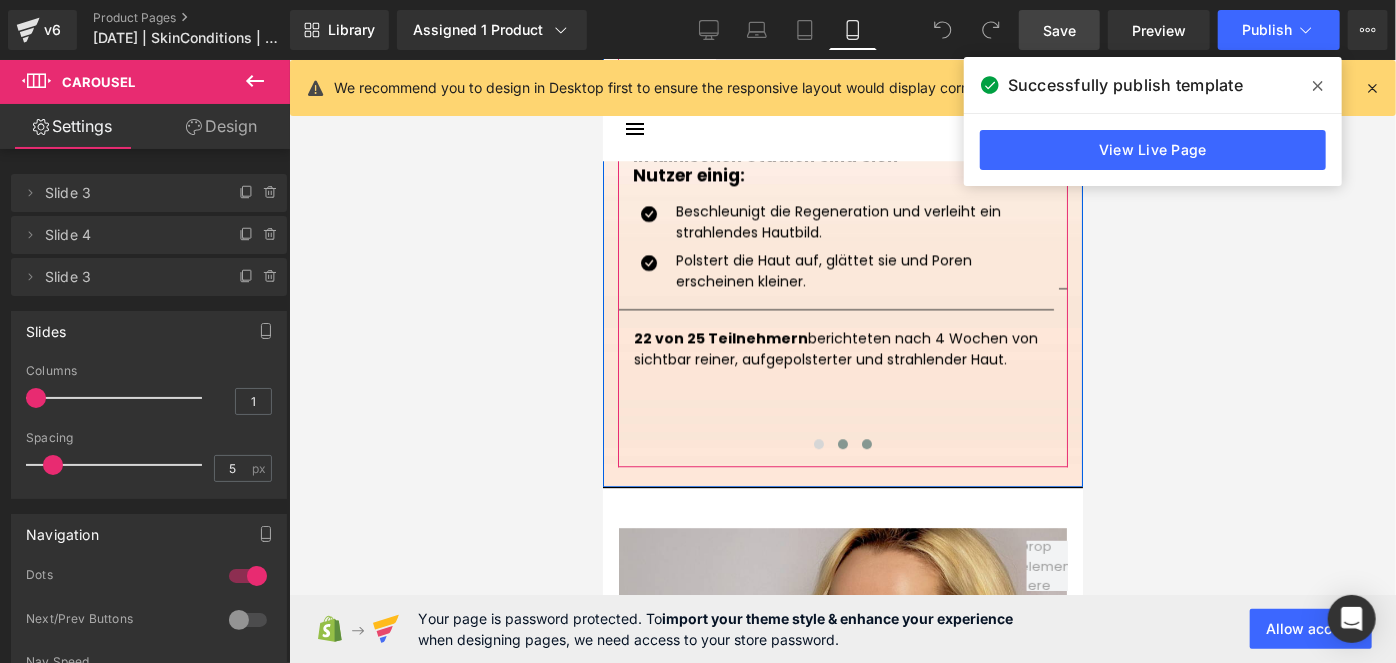 click at bounding box center [866, 443] 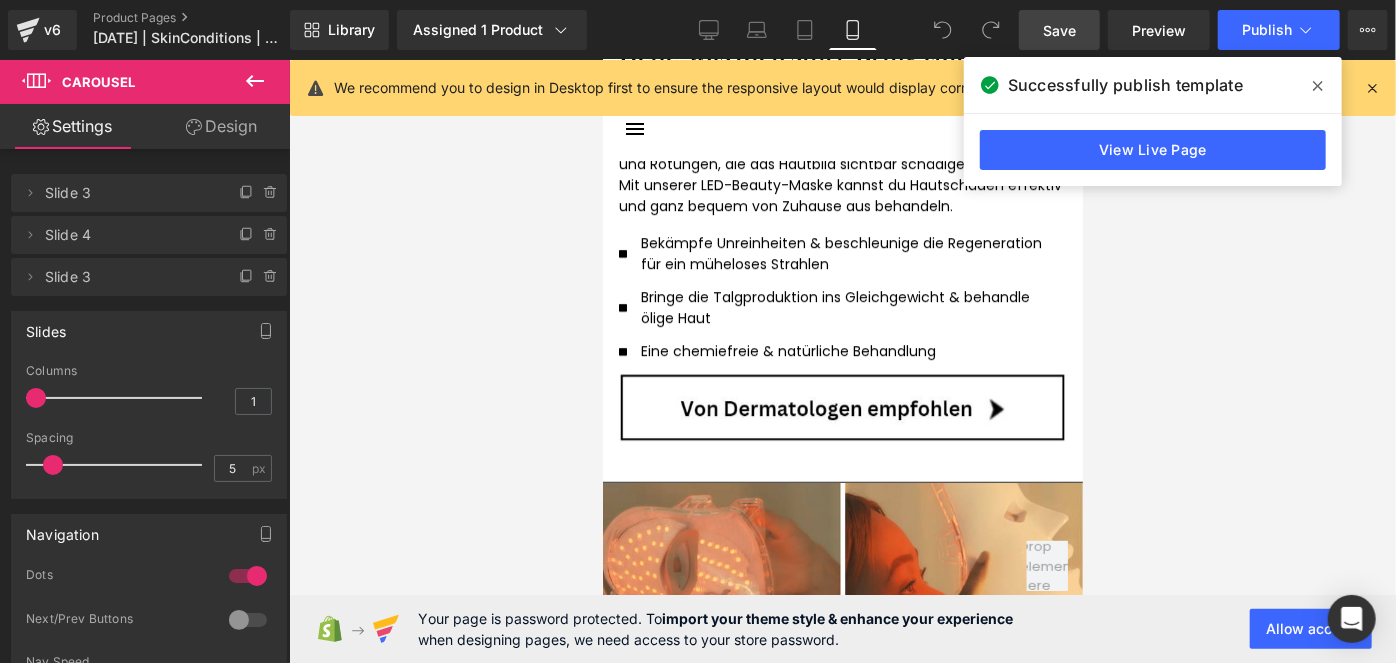 scroll, scrollTop: 3760, scrollLeft: 0, axis: vertical 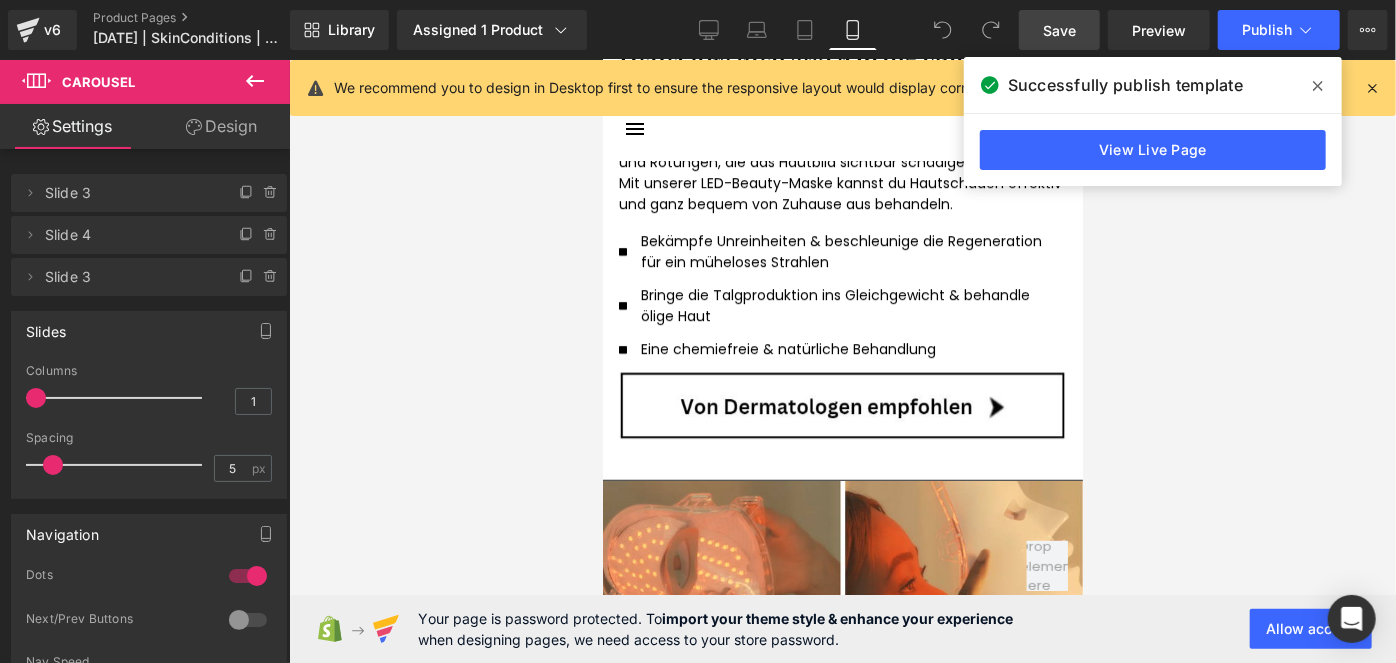 click 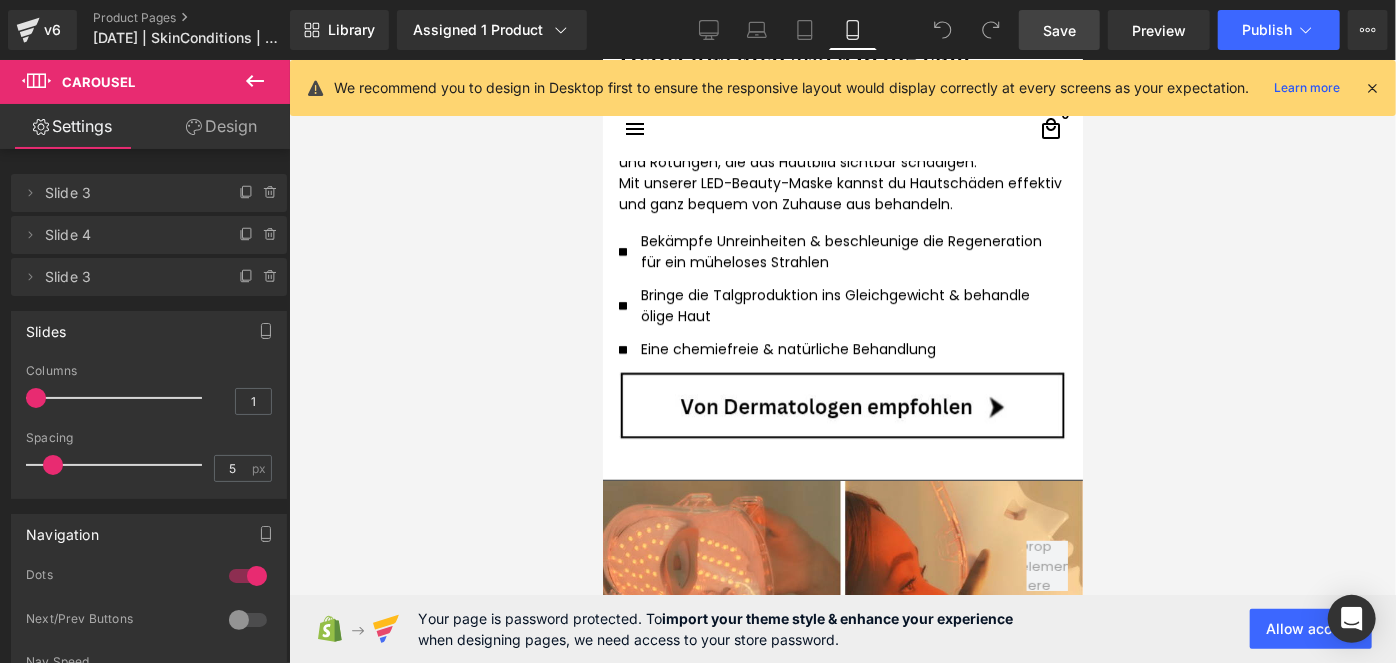 click at bounding box center (1372, 88) 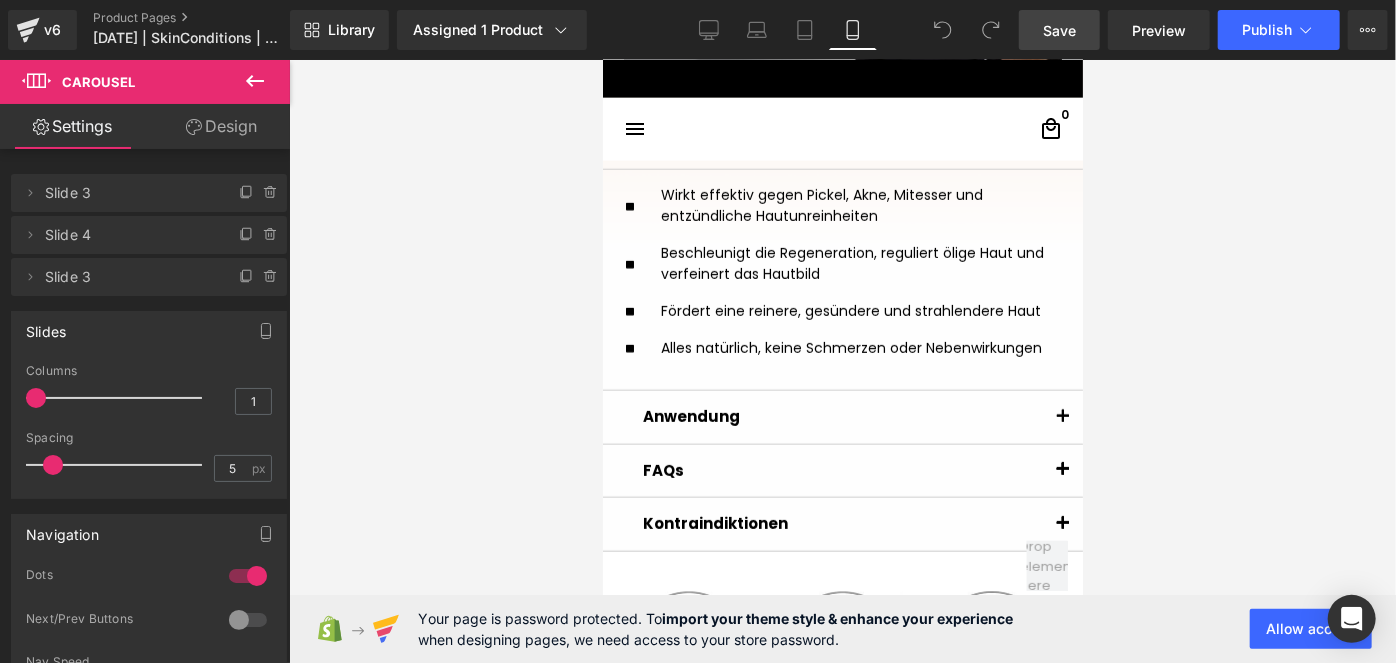 scroll, scrollTop: 1394, scrollLeft: 0, axis: vertical 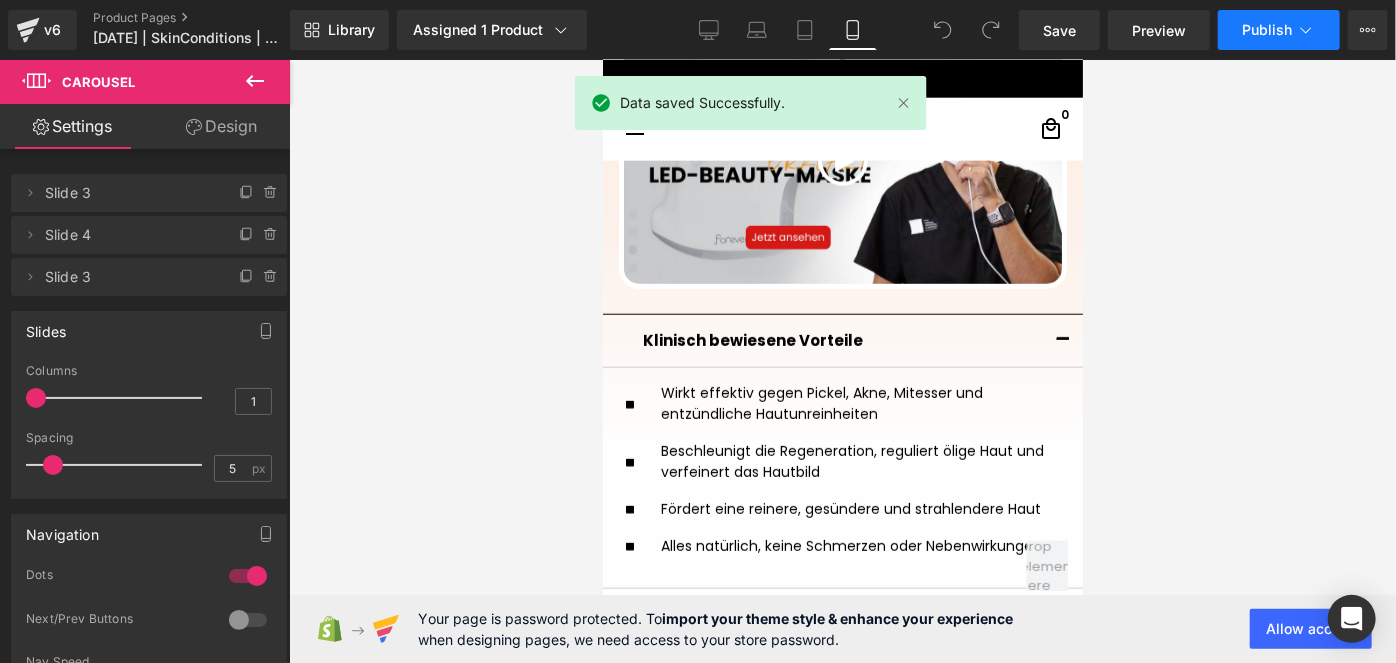 click on "Publish" at bounding box center [1267, 30] 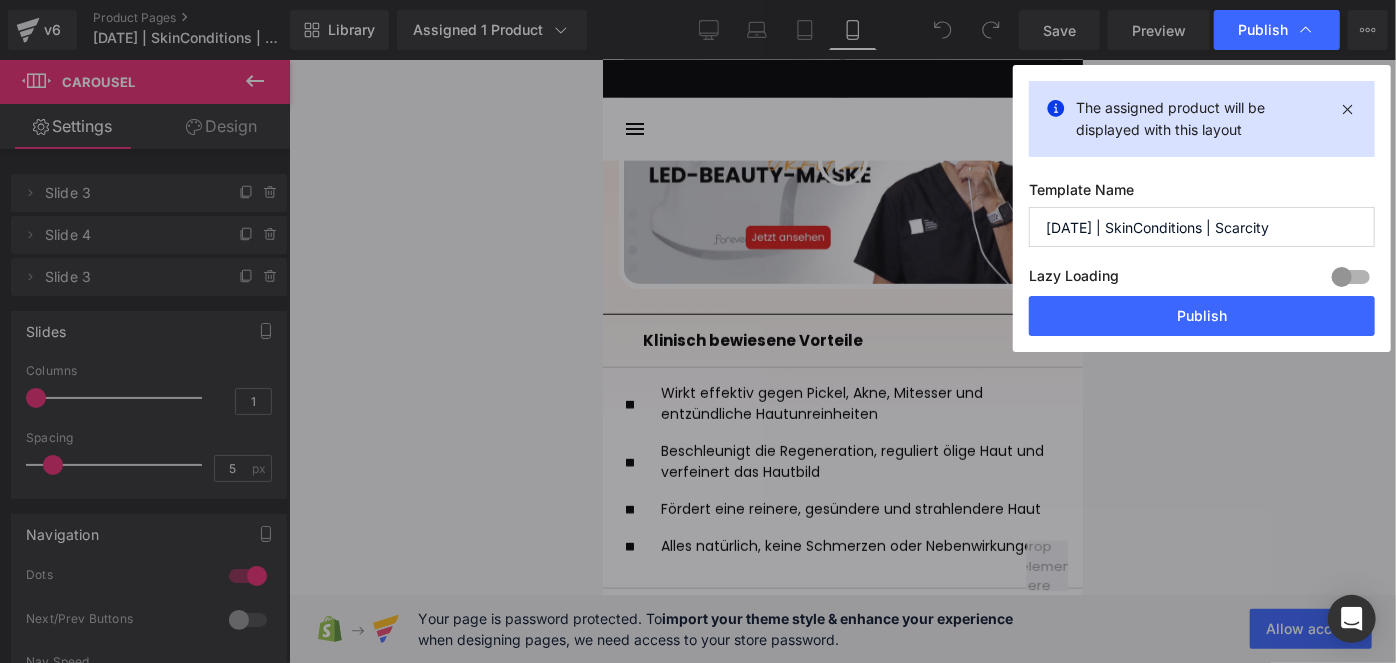 drag, startPoint x: 1088, startPoint y: 309, endPoint x: 1064, endPoint y: 221, distance: 91.214035 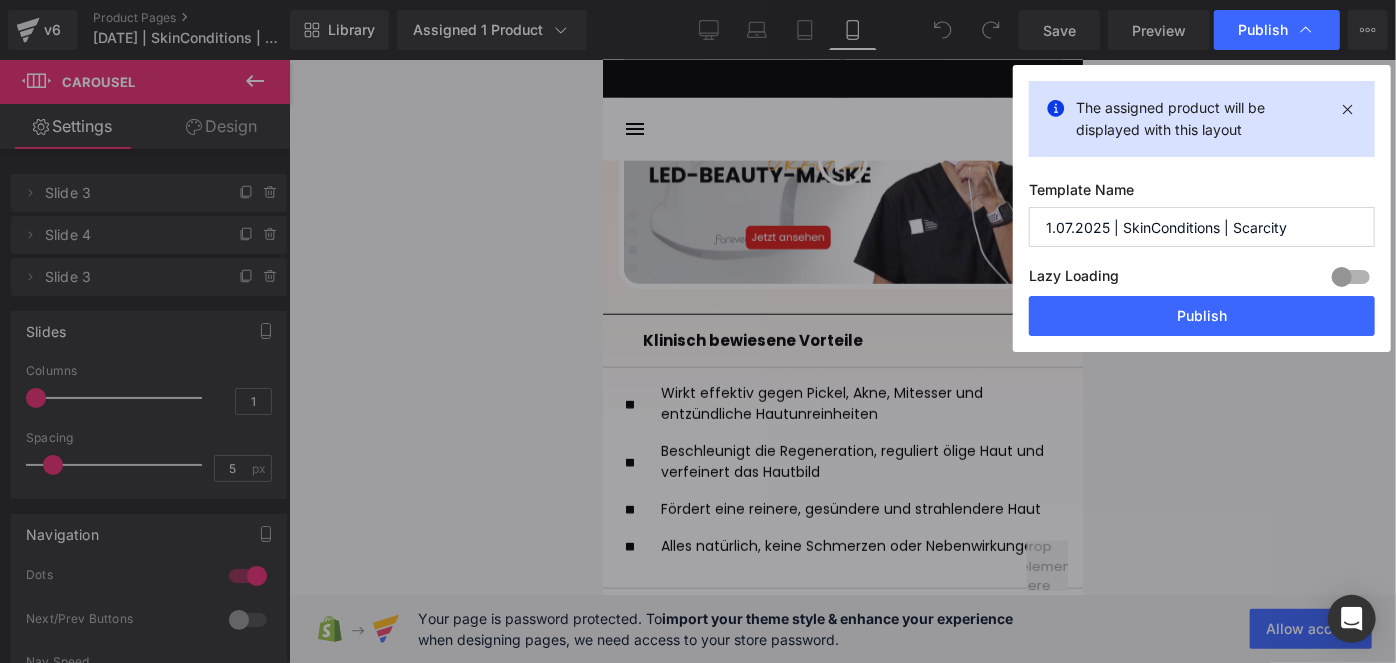 type on "[DATE] | SkinConditions | Scarcity" 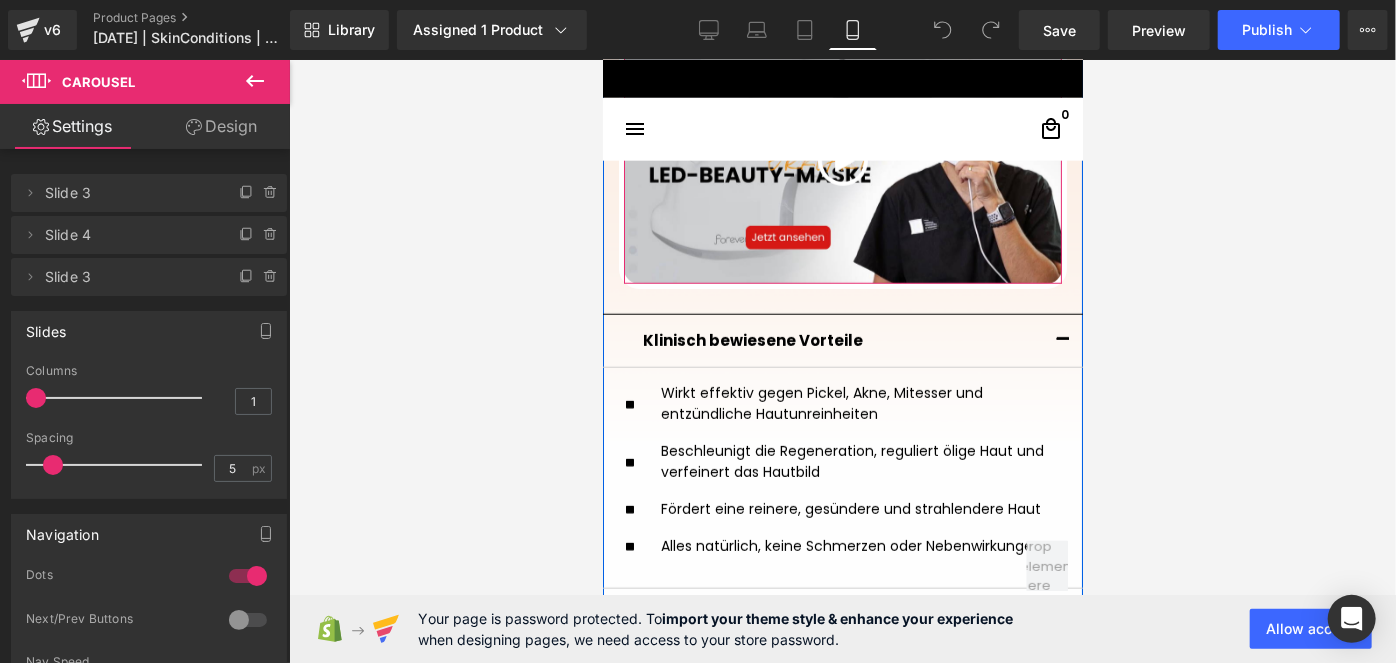 drag, startPoint x: 1671, startPoint y: 96, endPoint x: 1047, endPoint y: 190, distance: 631.0404 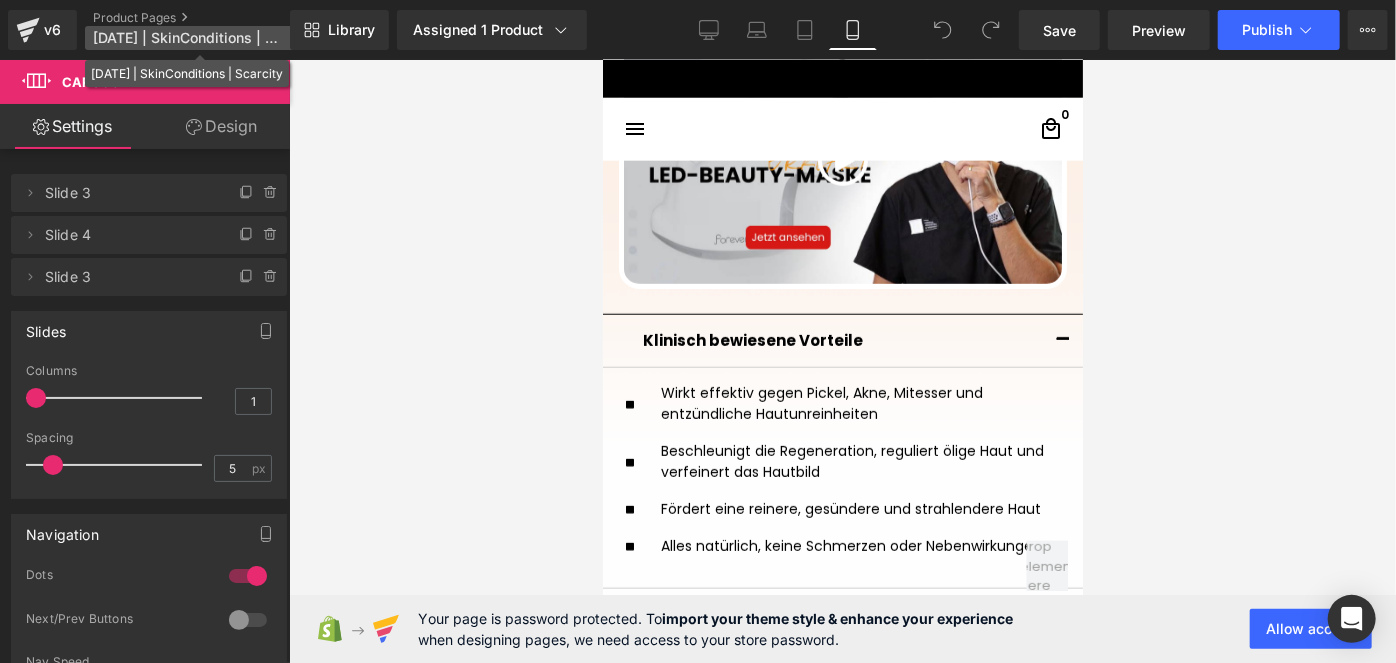 click on "[DATE] | SkinConditions | Scarcity" at bounding box center [189, 38] 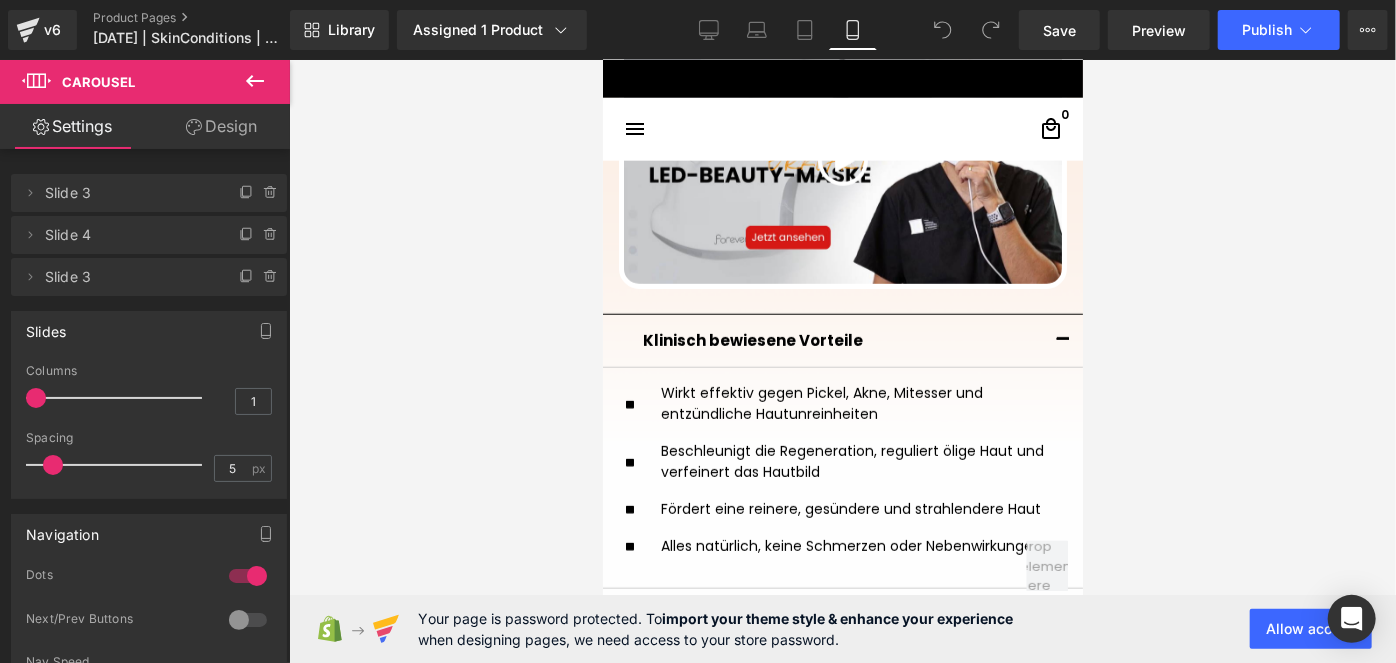 click on "v6 Product Pages [DATE] | SkinConditions | Scarcity" at bounding box center (145, 30) 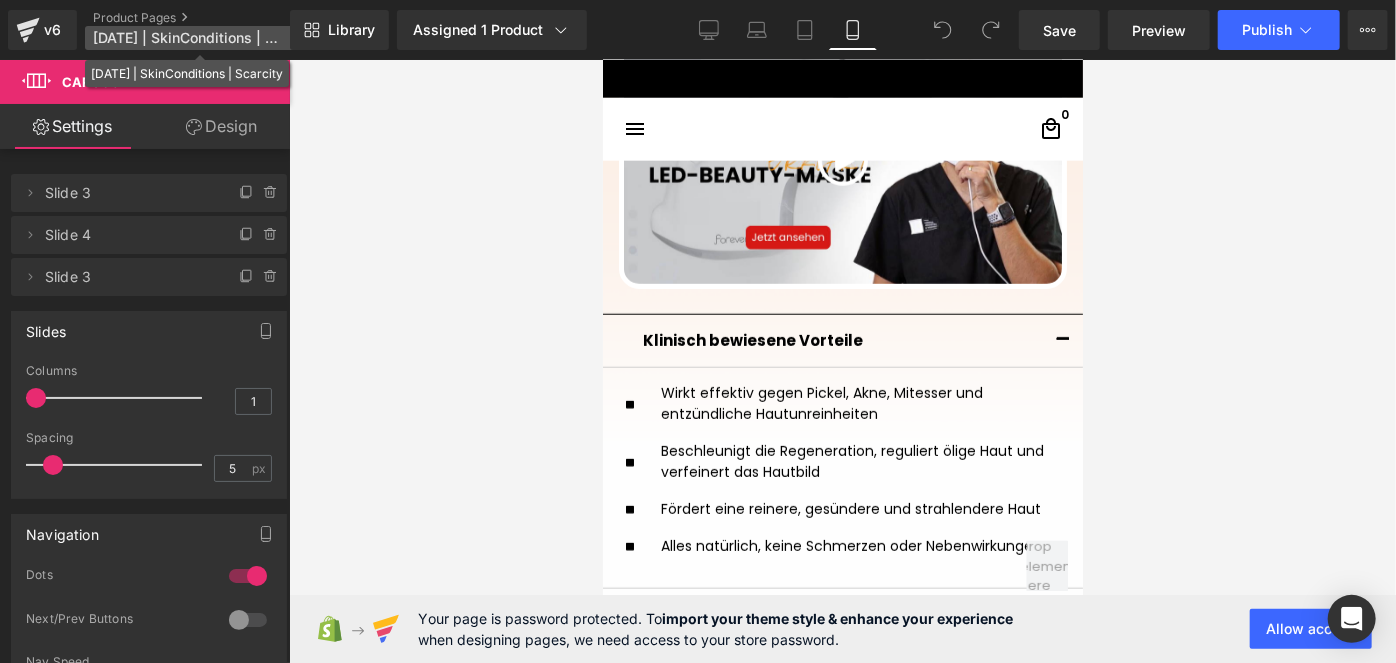 click on "[DATE] | SkinConditions | Scarcity" at bounding box center [189, 38] 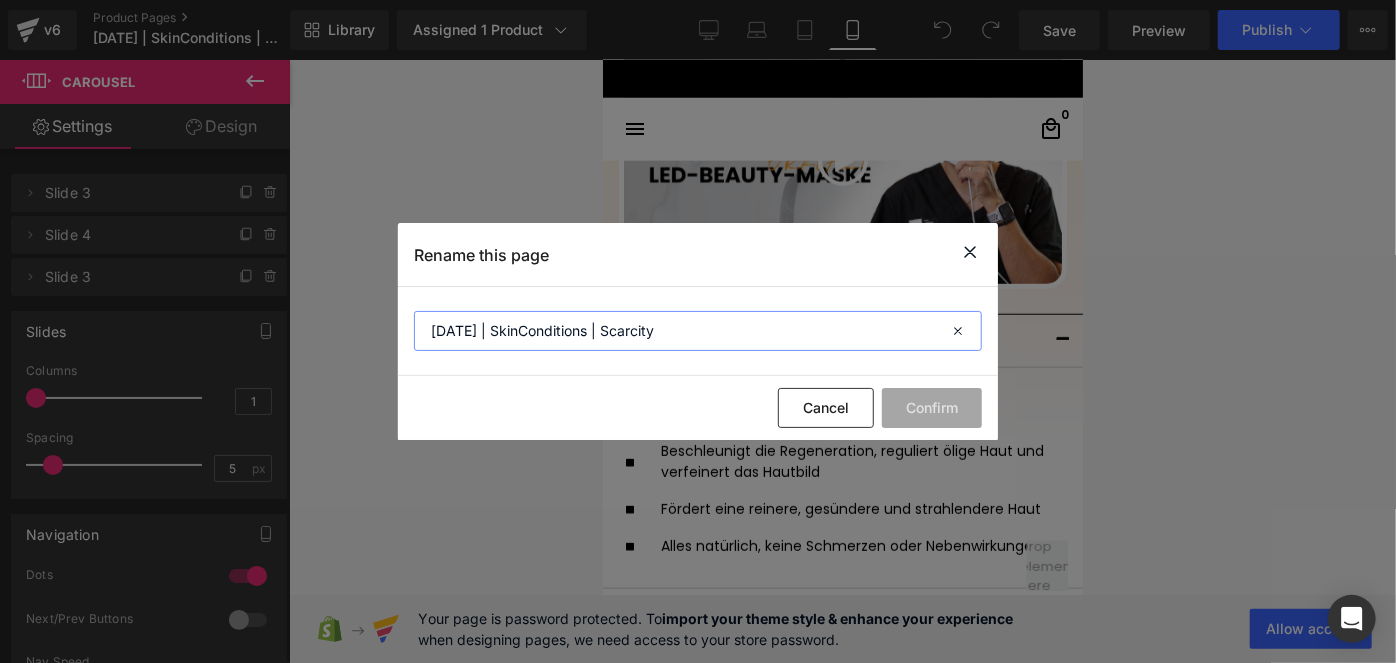 click on "[DATE] | SkinConditions | Scarcity" at bounding box center (698, 331) 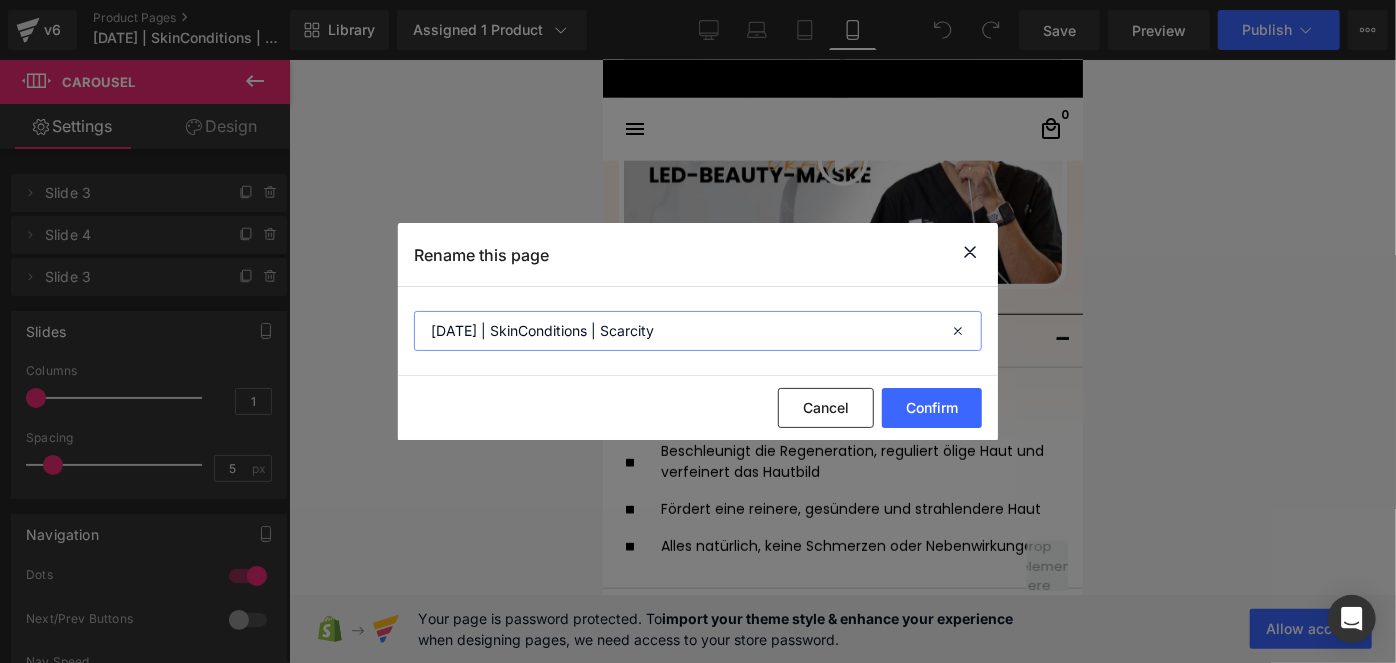 type on "[DATE] | SkinConditions | Scarcity" 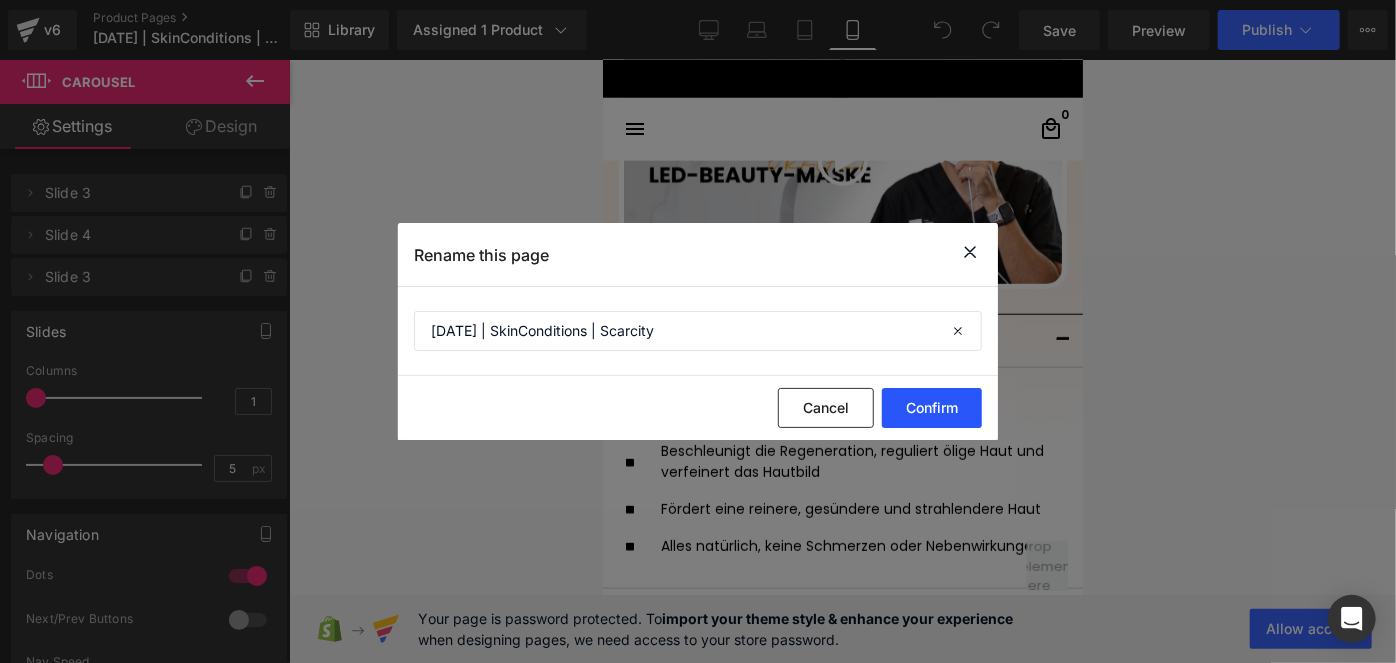 click on "Confirm" at bounding box center [932, 408] 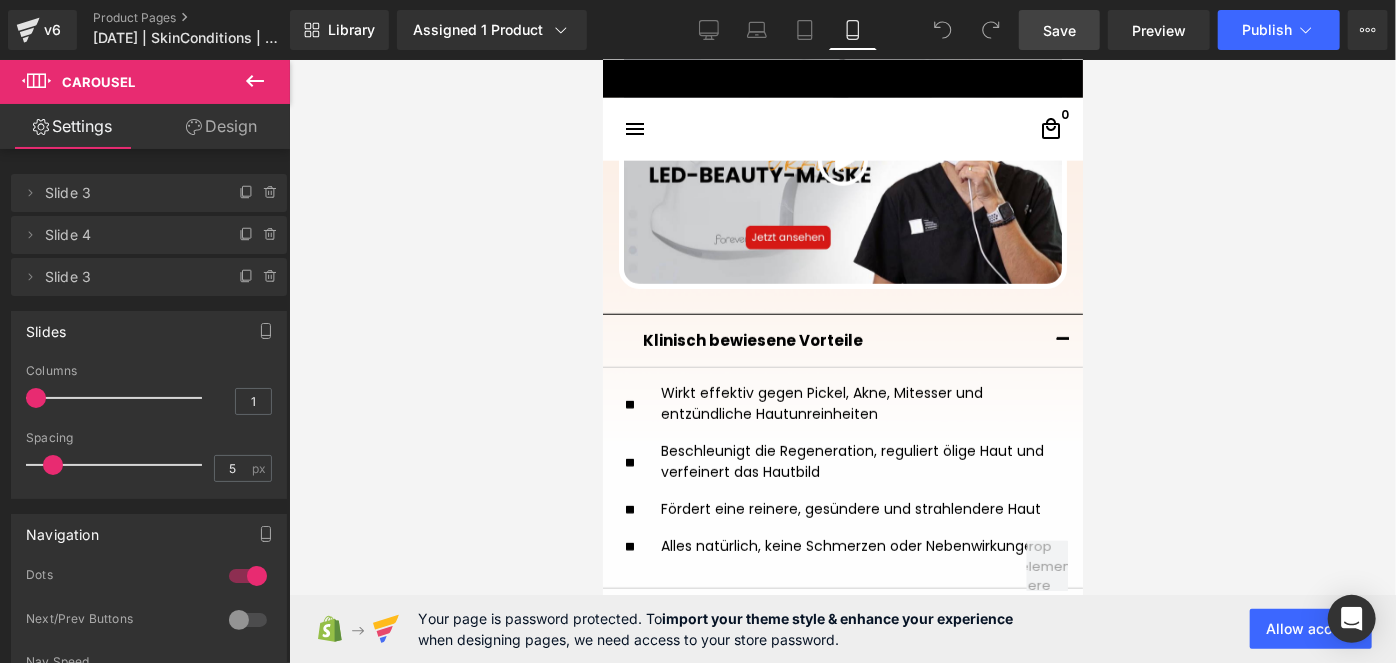 click on "Save" at bounding box center (1059, 30) 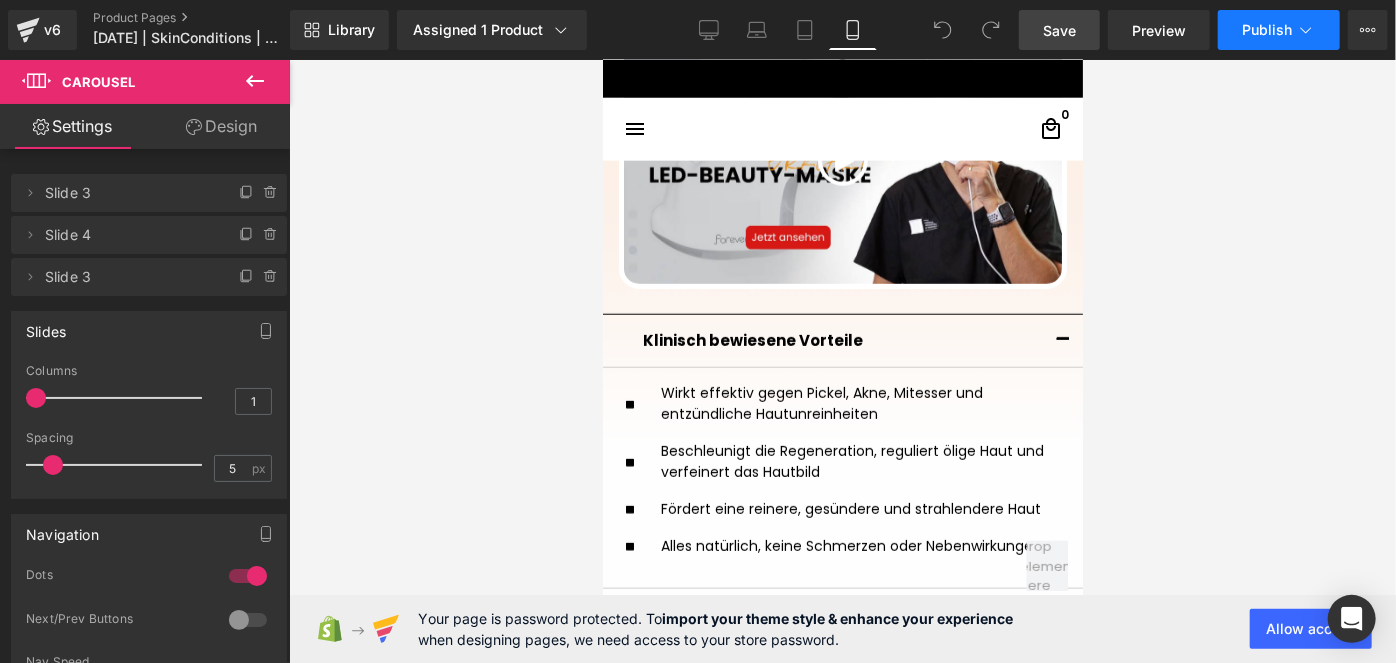 click on "Publish" at bounding box center (1279, 30) 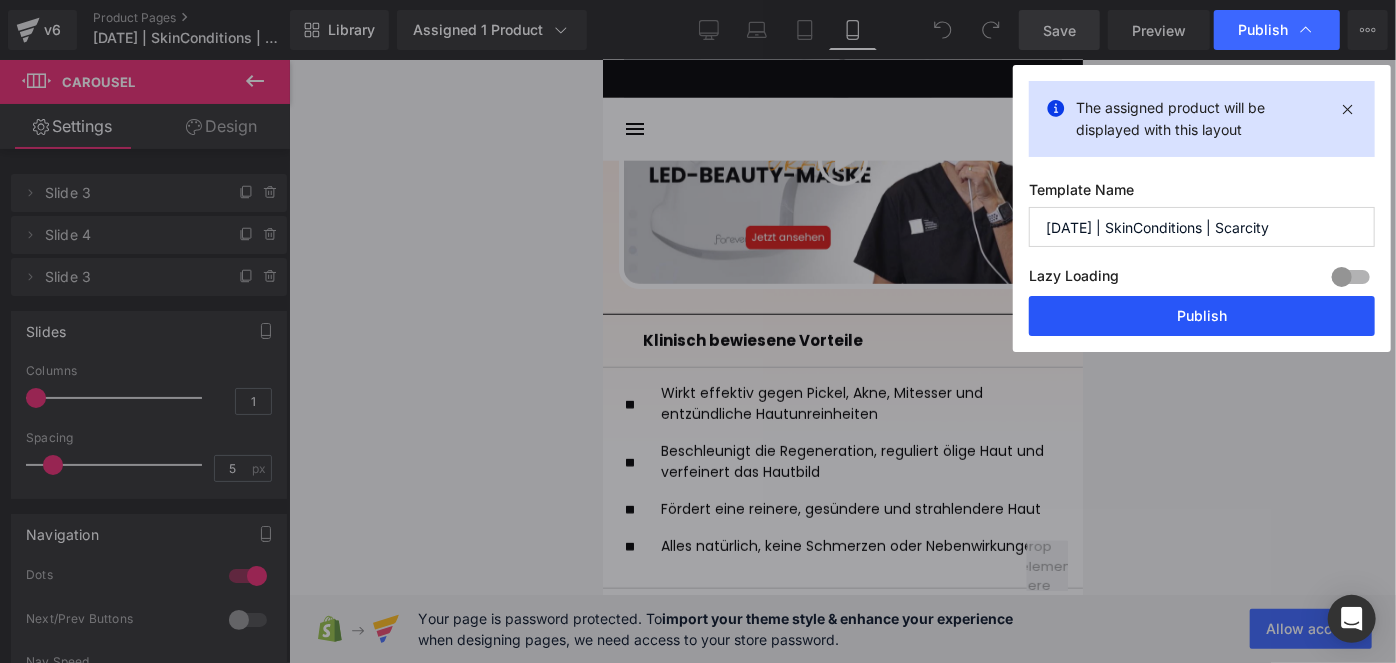 click on "Publish" at bounding box center [1202, 316] 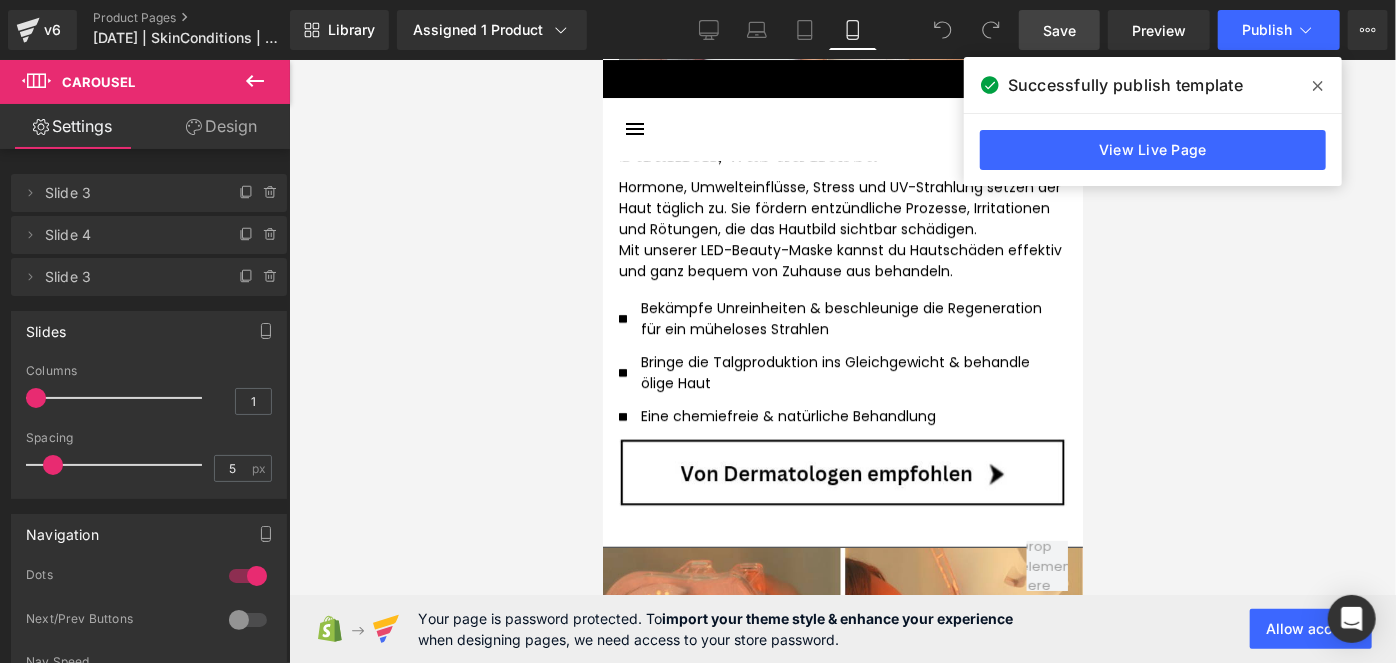 scroll, scrollTop: 3693, scrollLeft: 0, axis: vertical 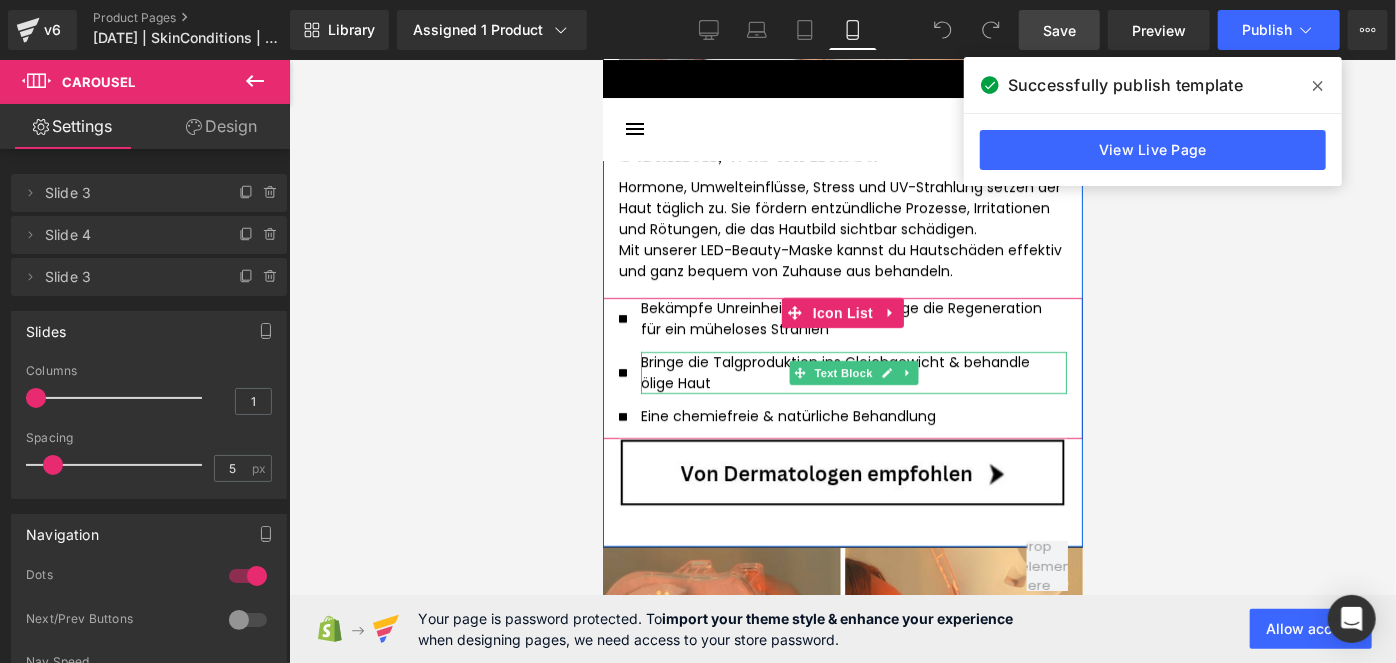 click on "Bringe die Talgproduktion ins Gleichgewicht & behandle ölige Haut" at bounding box center [845, 372] 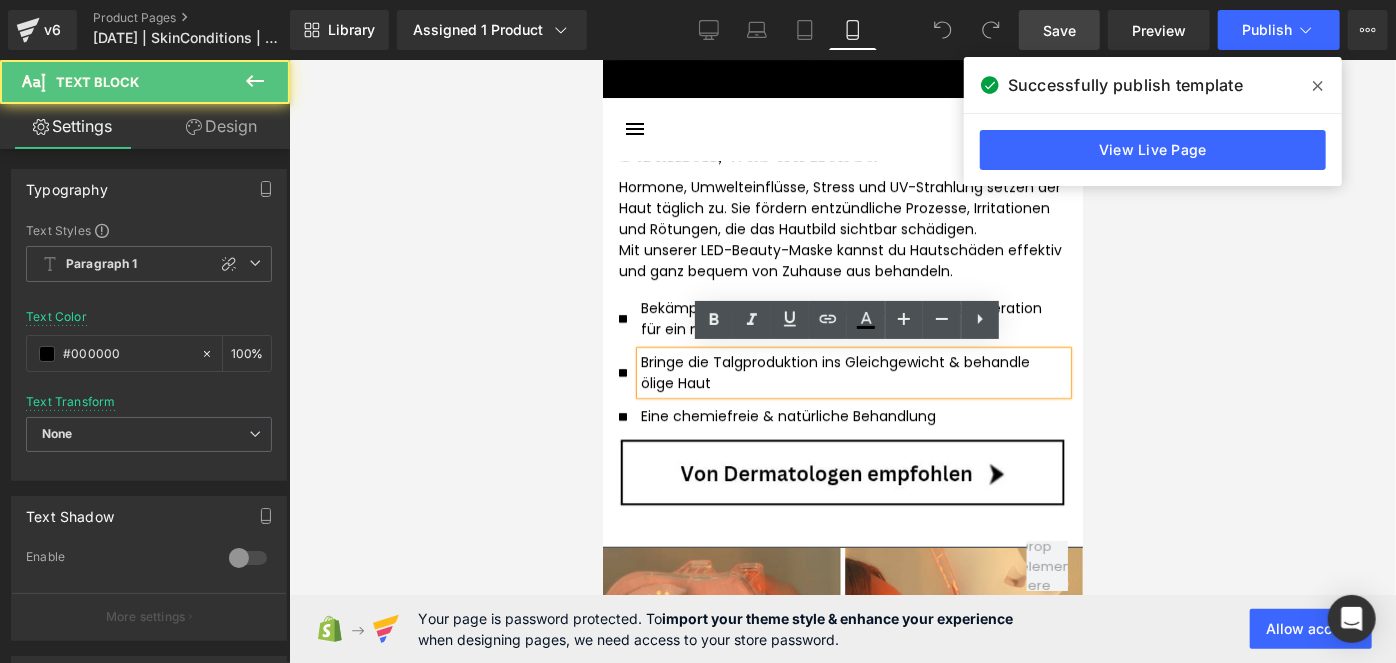 click on "Bringe die Talgproduktion ins Gleichgewicht & behandle ölige Haut" at bounding box center [845, 372] 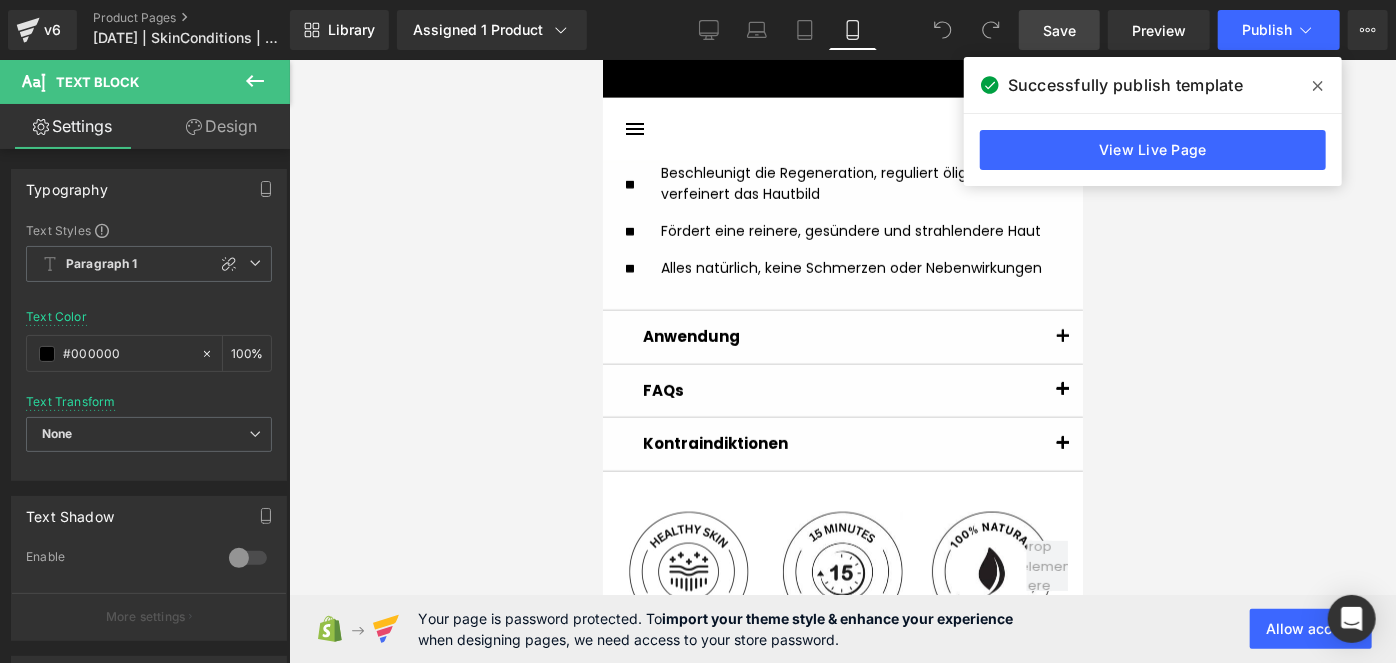 scroll, scrollTop: 1475, scrollLeft: 0, axis: vertical 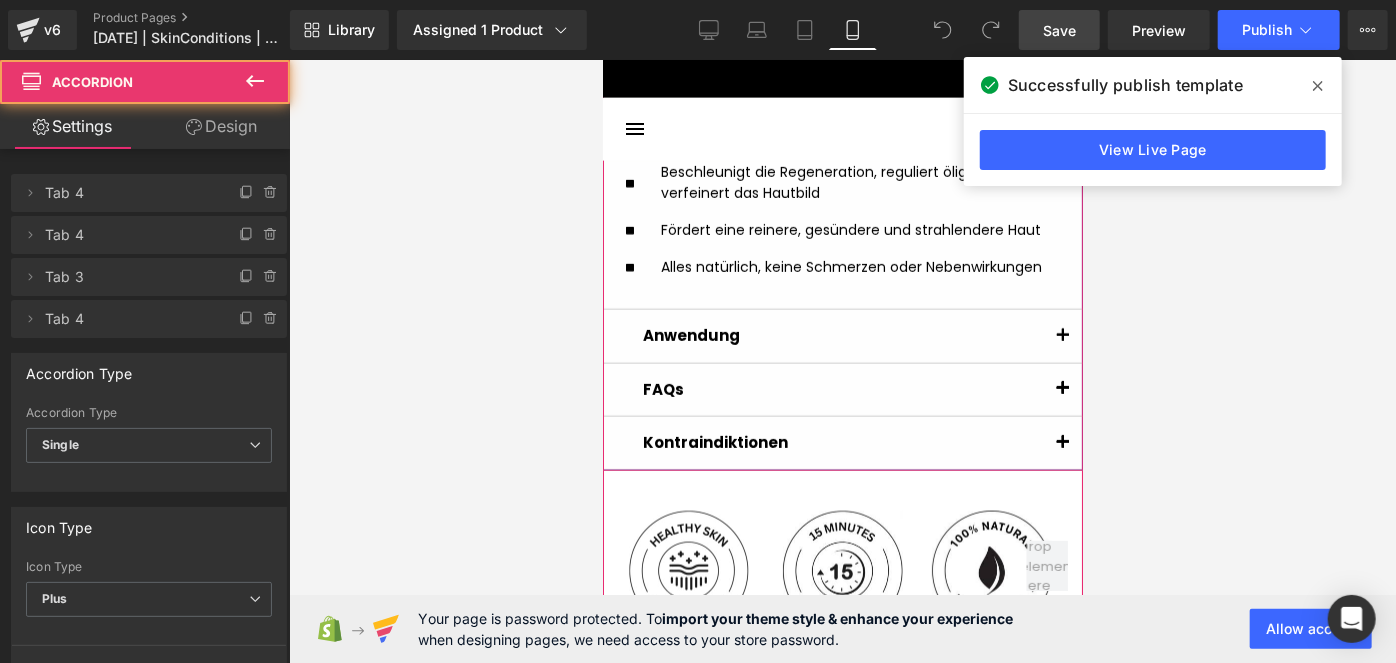 click at bounding box center [1062, 389] 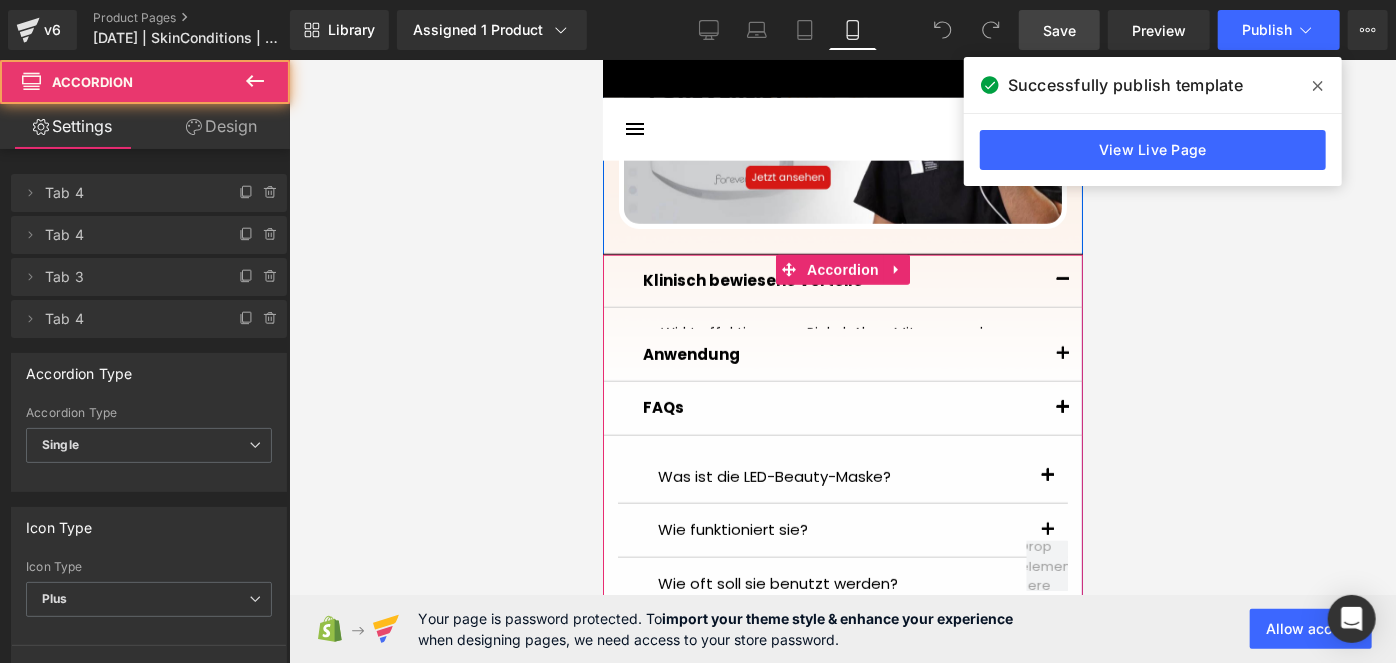 scroll, scrollTop: 1254, scrollLeft: 0, axis: vertical 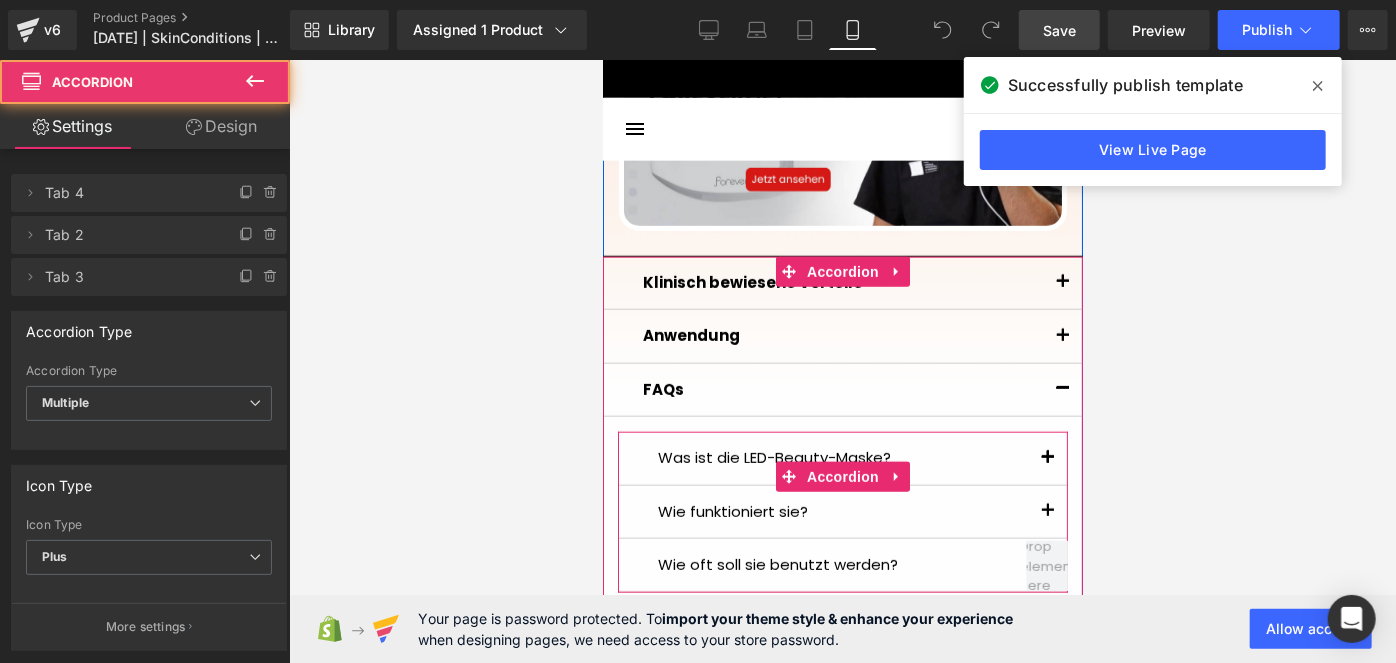 click at bounding box center (1047, 457) 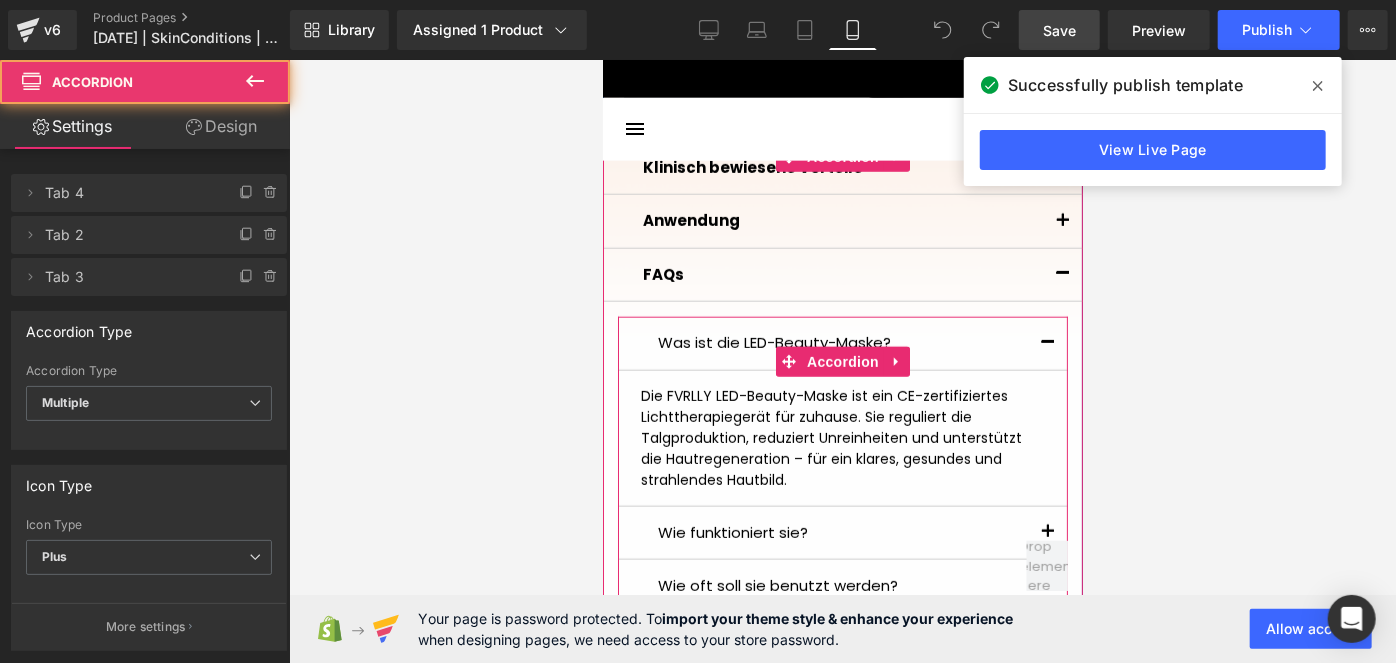 scroll, scrollTop: 1408, scrollLeft: 0, axis: vertical 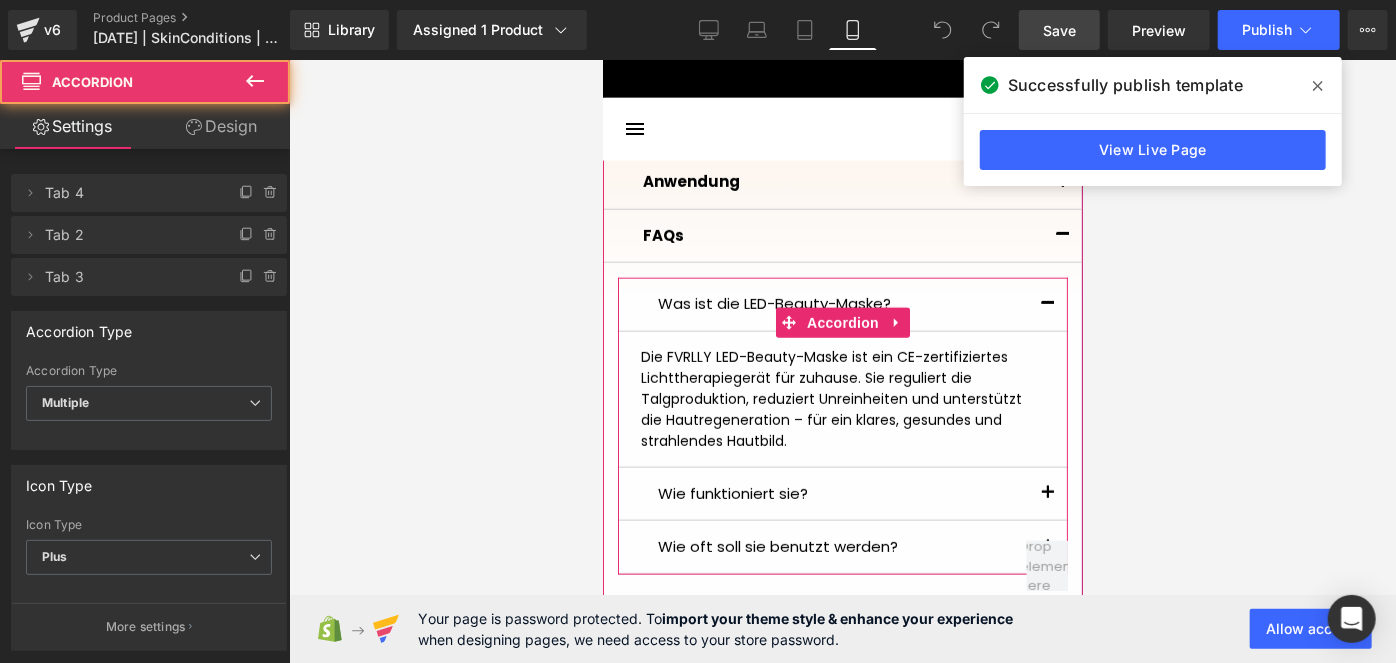 click at bounding box center [1047, 493] 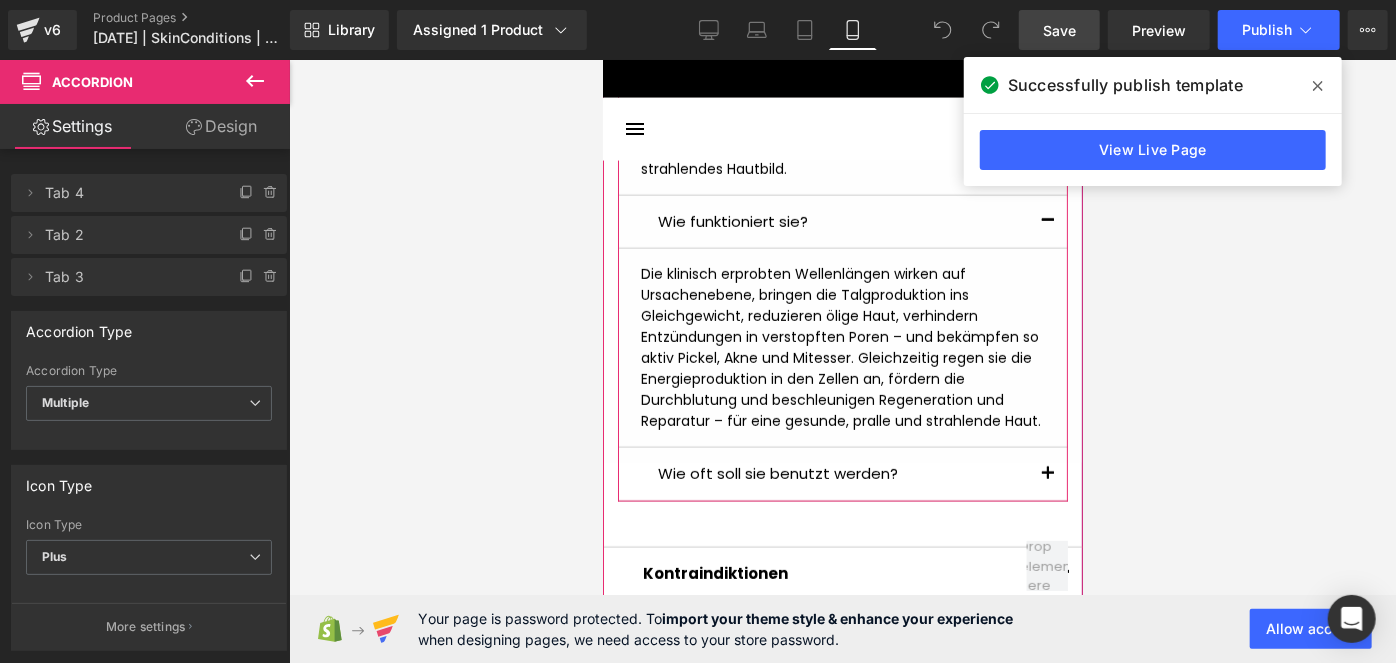 scroll, scrollTop: 1678, scrollLeft: 0, axis: vertical 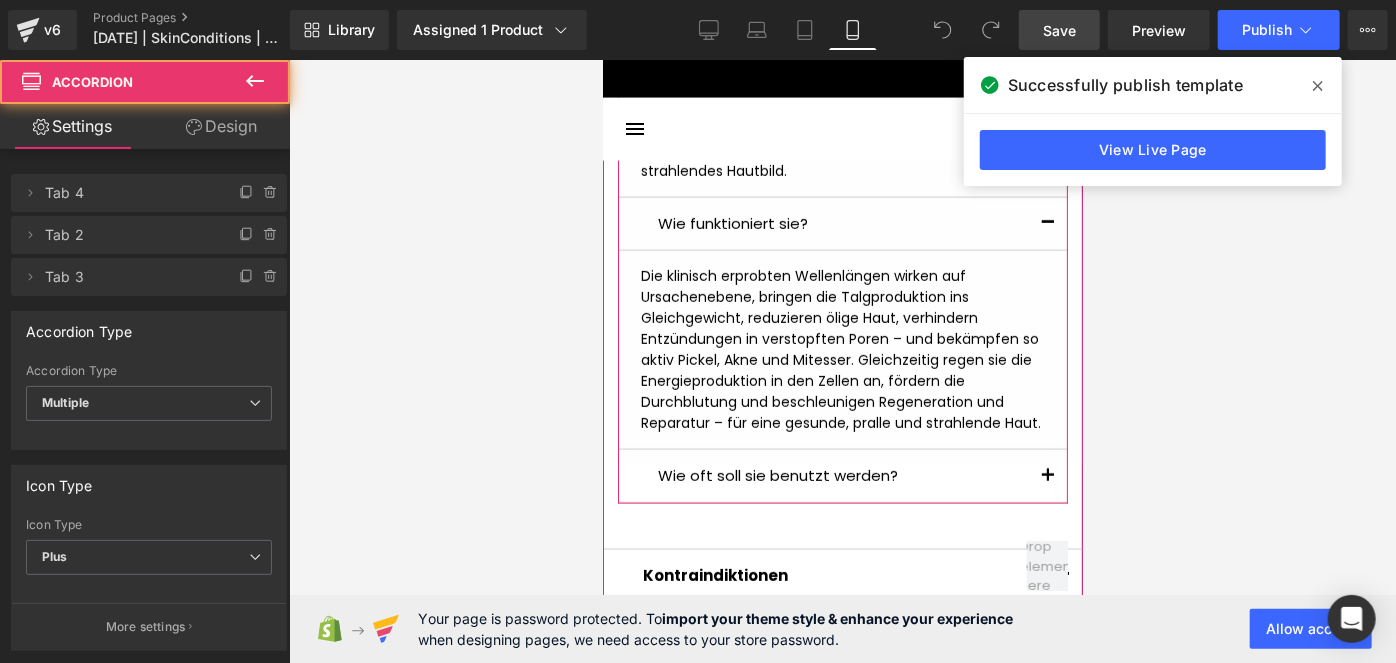 click at bounding box center [1047, 475] 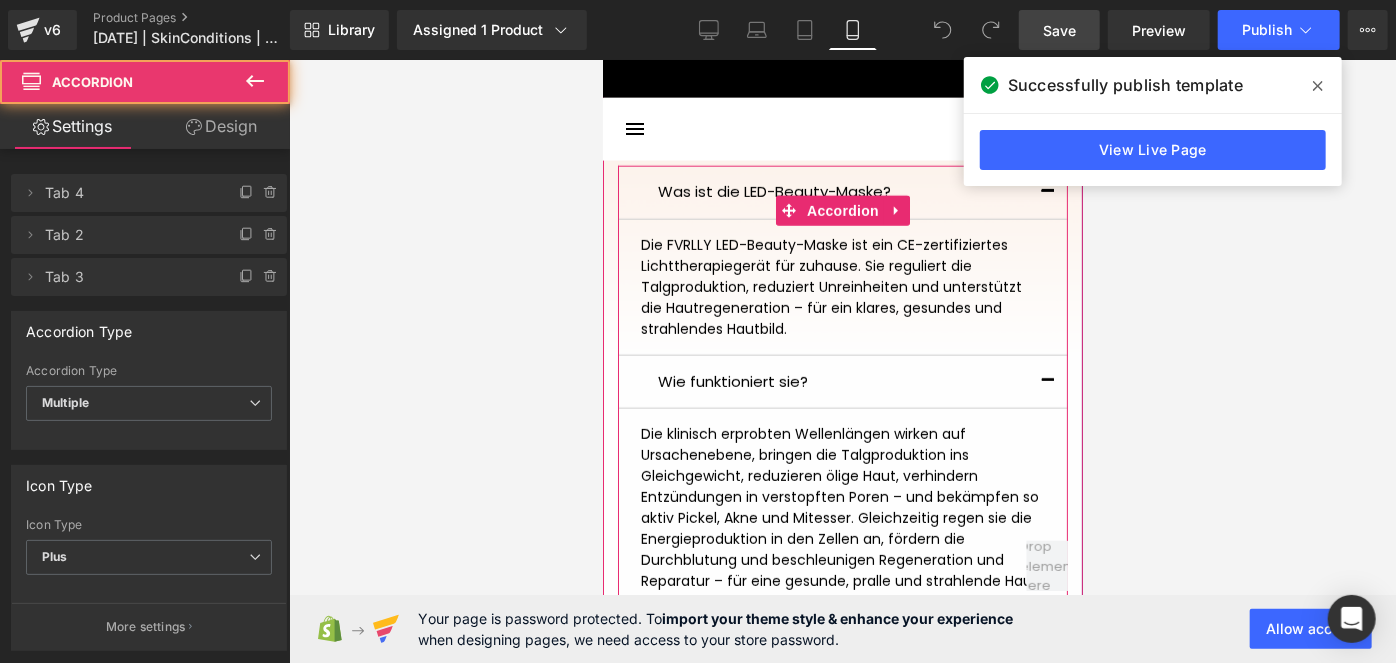 scroll, scrollTop: 1506, scrollLeft: 0, axis: vertical 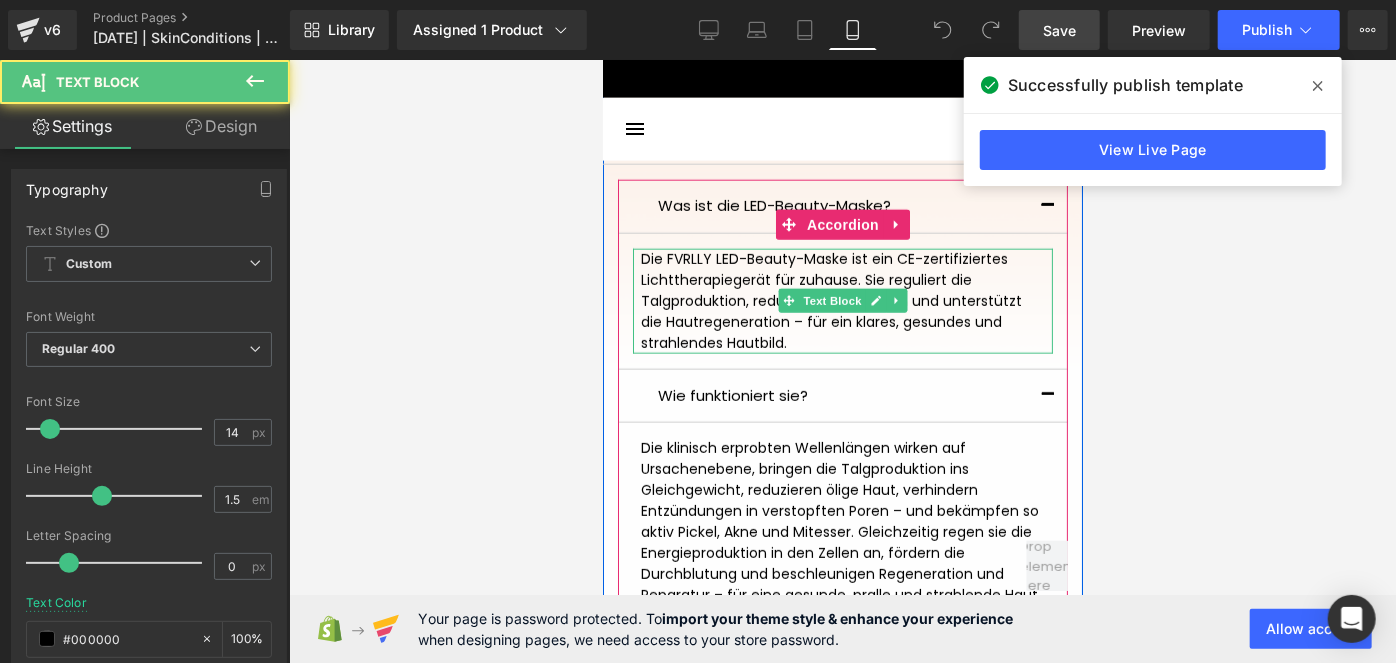 click on "Die FVRLLY LED-Beauty-Maske ist ein CE-zertifiziertes Lichttherapiegerät für zuhause. Sie reguliert die Talgproduktion, reduziert Unreinheiten und unterstützt die Hautregeneration – für ein klares, gesundes und strahlendes Hautbild." at bounding box center (842, 300) 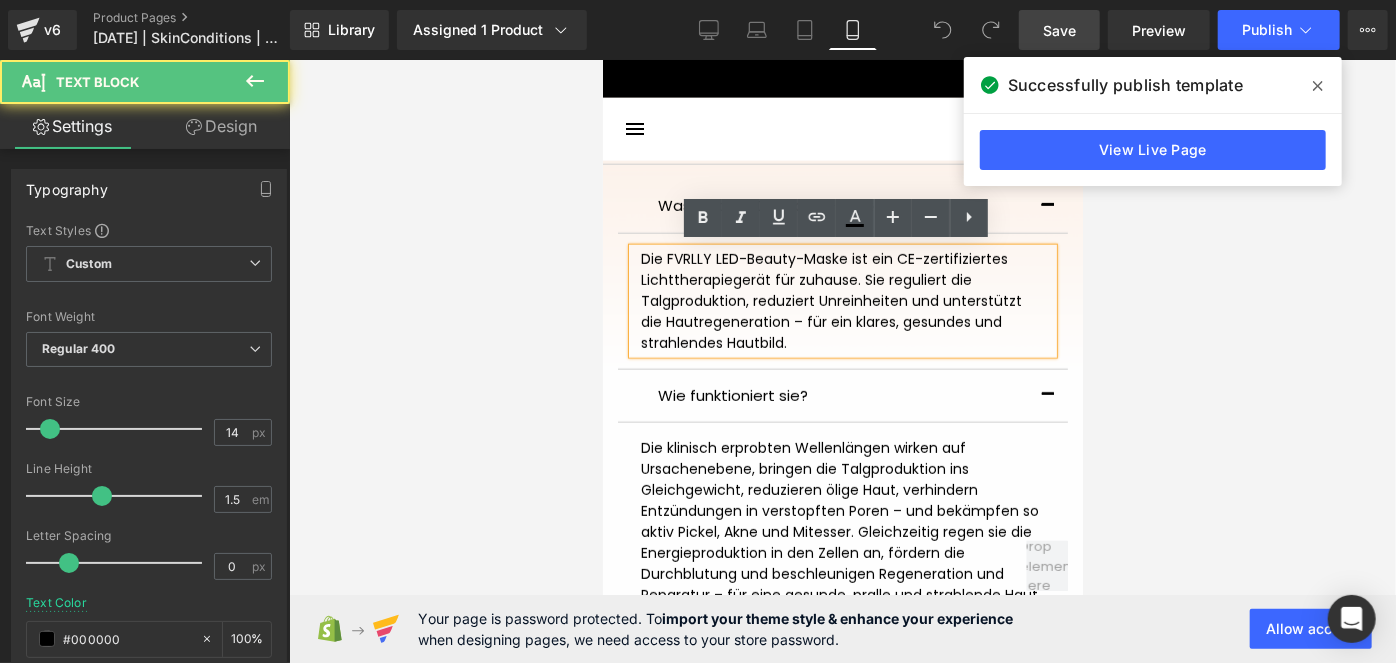 click on "Die FVRLLY LED-Beauty-Maske ist ein CE-zertifiziertes Lichttherapiegerät für zuhause. Sie reguliert die Talgproduktion, reduziert Unreinheiten und unterstützt die Hautregeneration – für ein klares, gesundes und strahlendes Hautbild." at bounding box center [842, 300] 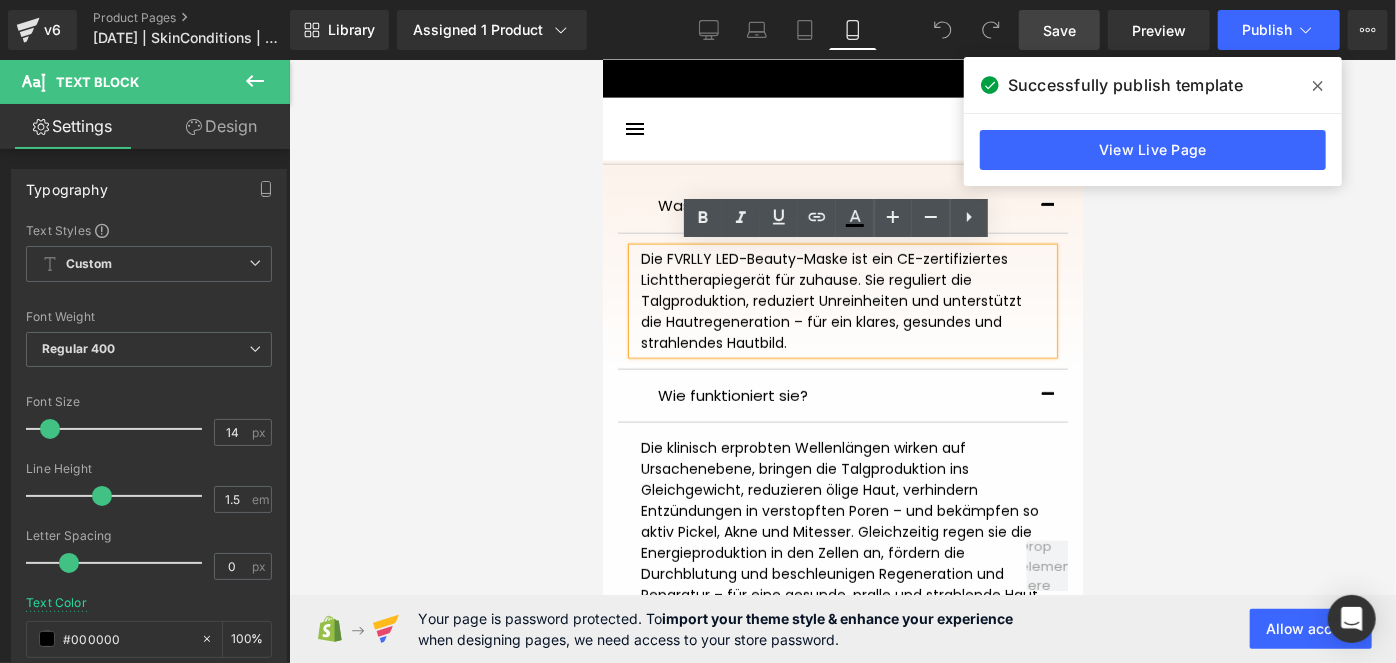 type 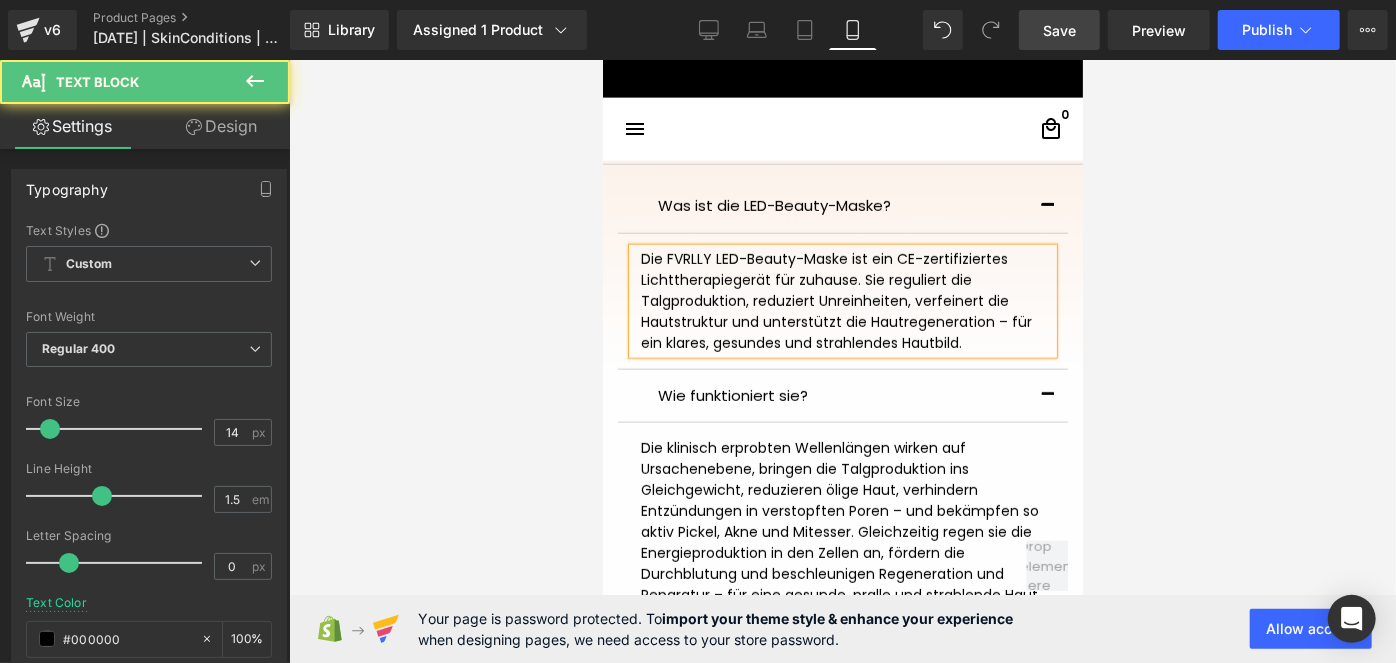 click on "Die FVRLLY LED-Beauty-Maske ist ein CE-zertifiziertes Lichttherapiegerät für zuhause. Sie reguliert die Talgproduktion, reduziert Unreinheiten, verfeinert die Hautstruktur und unterstützt die Hautregeneration – für ein klares, gesundes und strahlendes Hautbild." at bounding box center (842, 300) 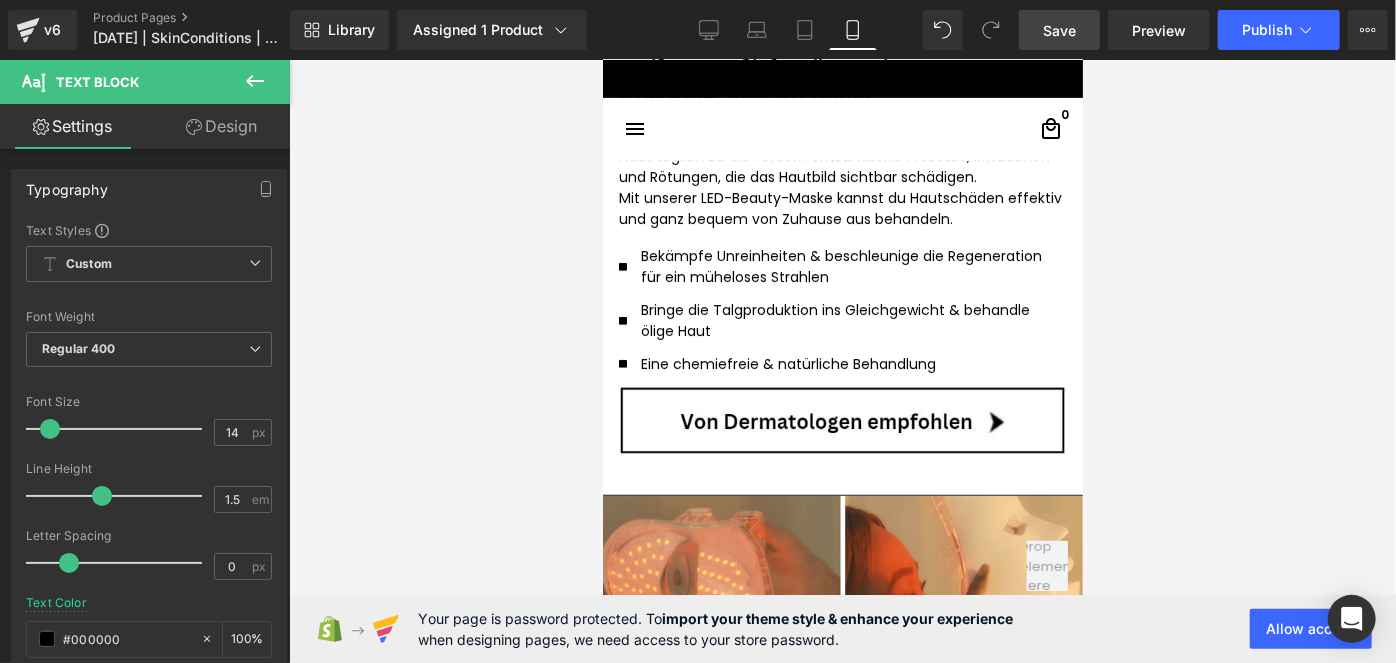scroll, scrollTop: 4221, scrollLeft: 0, axis: vertical 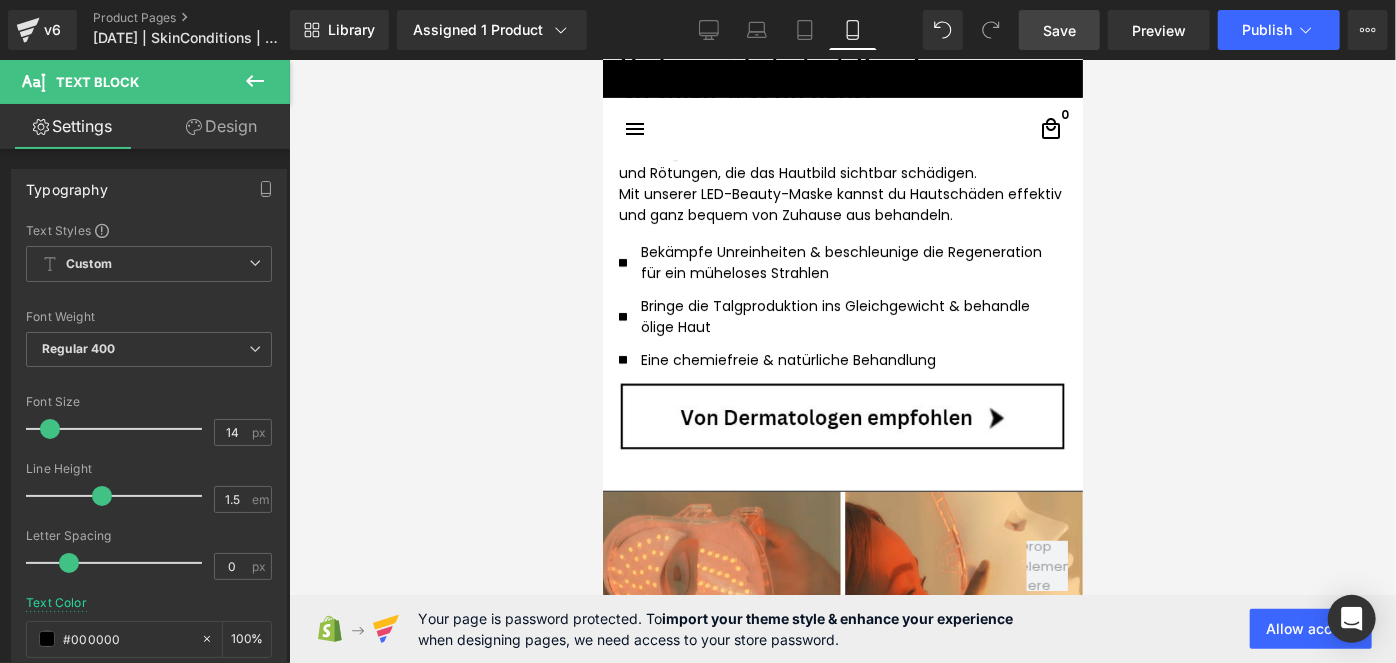 click on "Save" at bounding box center (1059, 30) 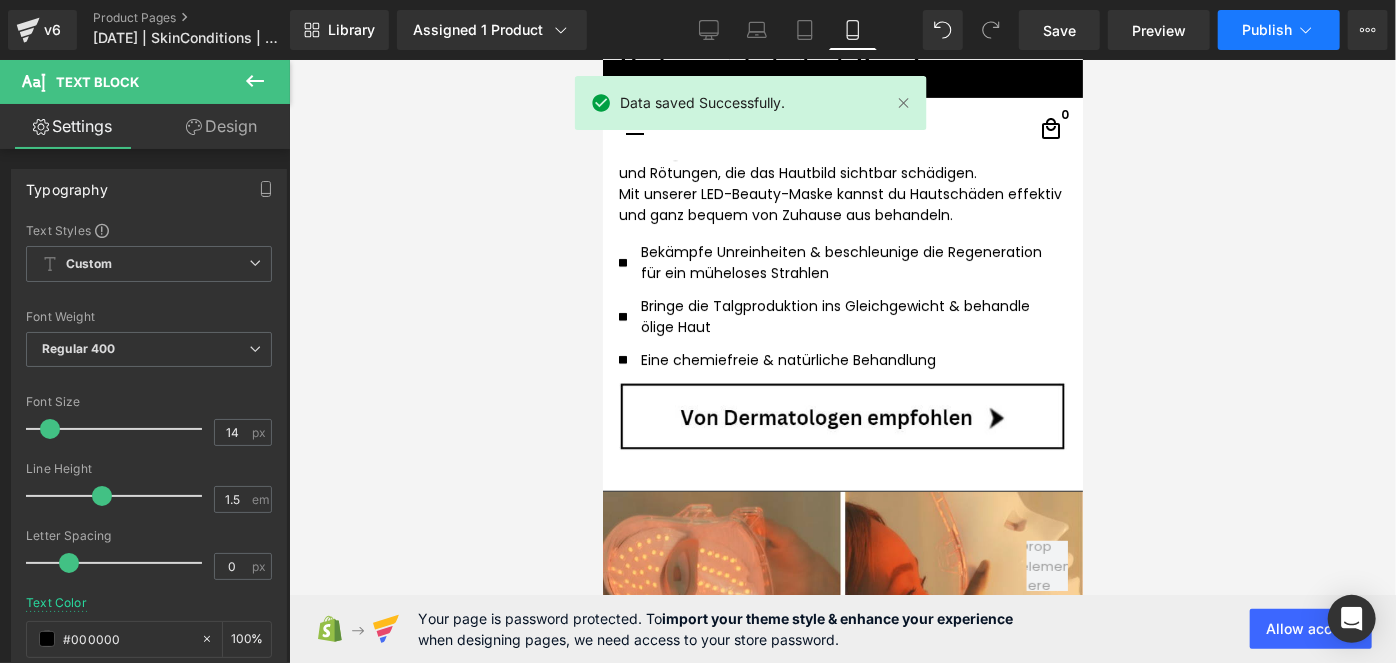 click on "Publish" at bounding box center [1267, 30] 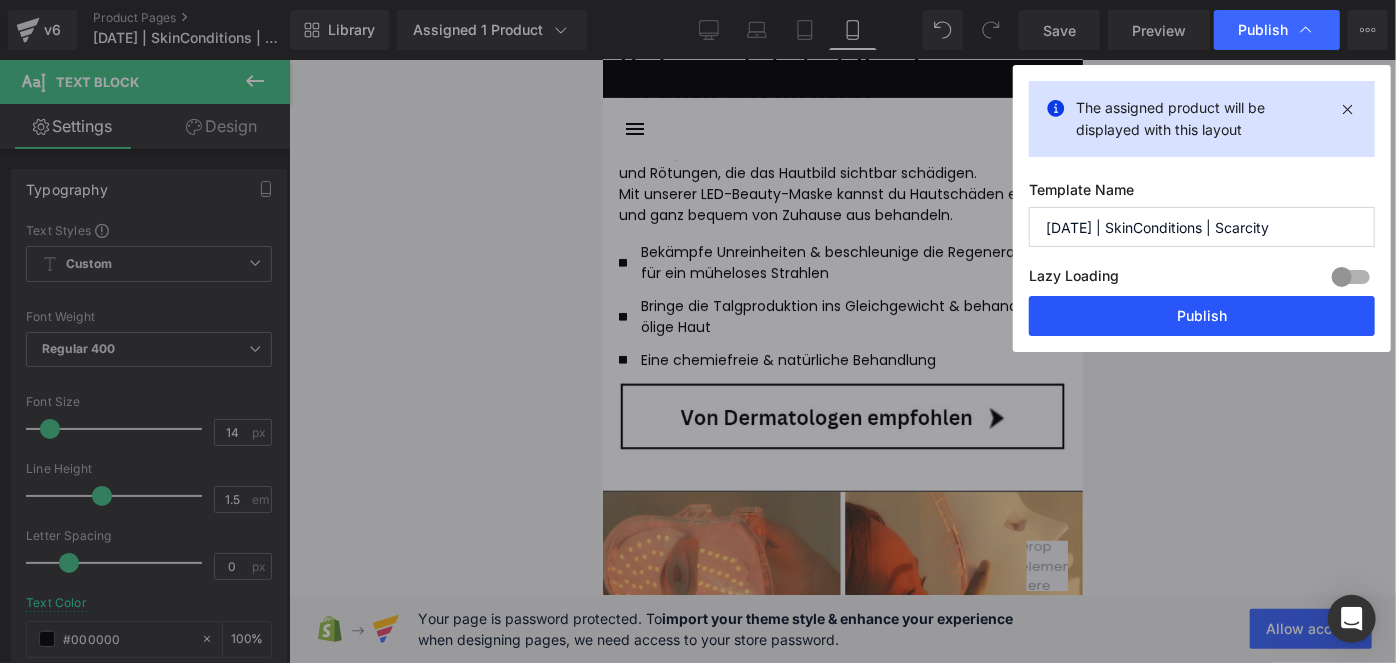 click on "Publish" at bounding box center (1202, 316) 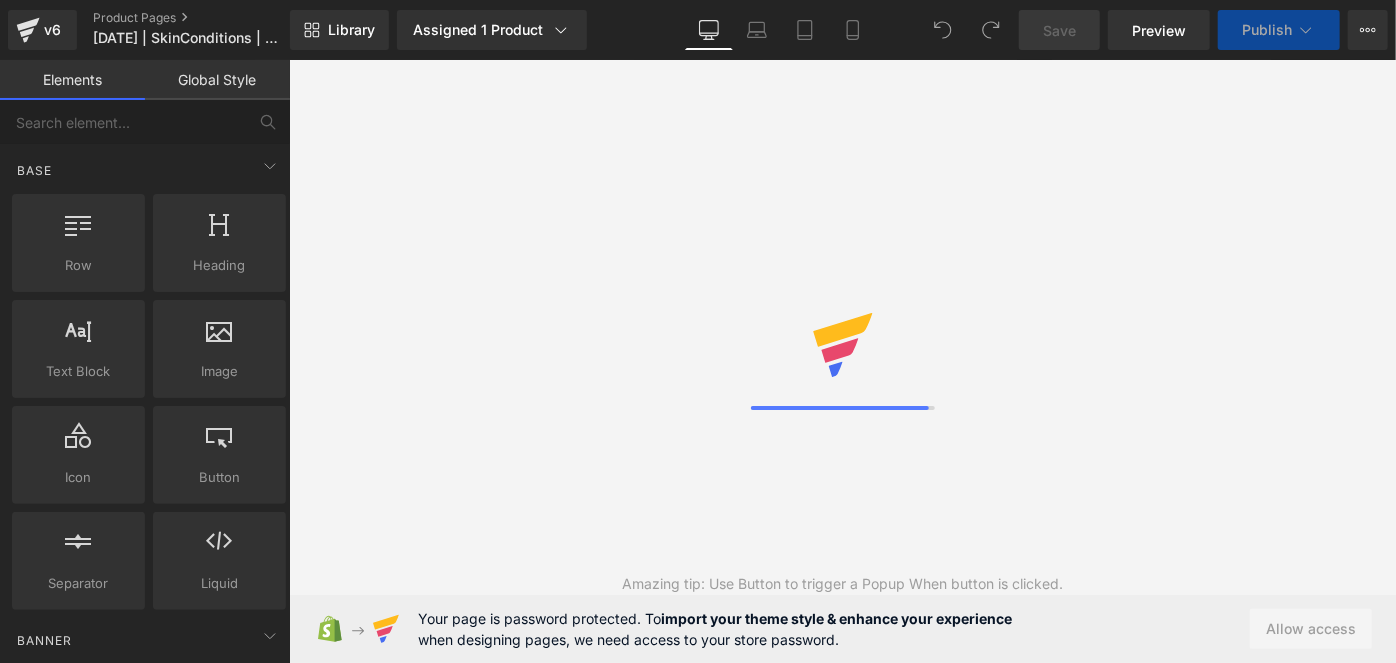 scroll, scrollTop: 0, scrollLeft: 0, axis: both 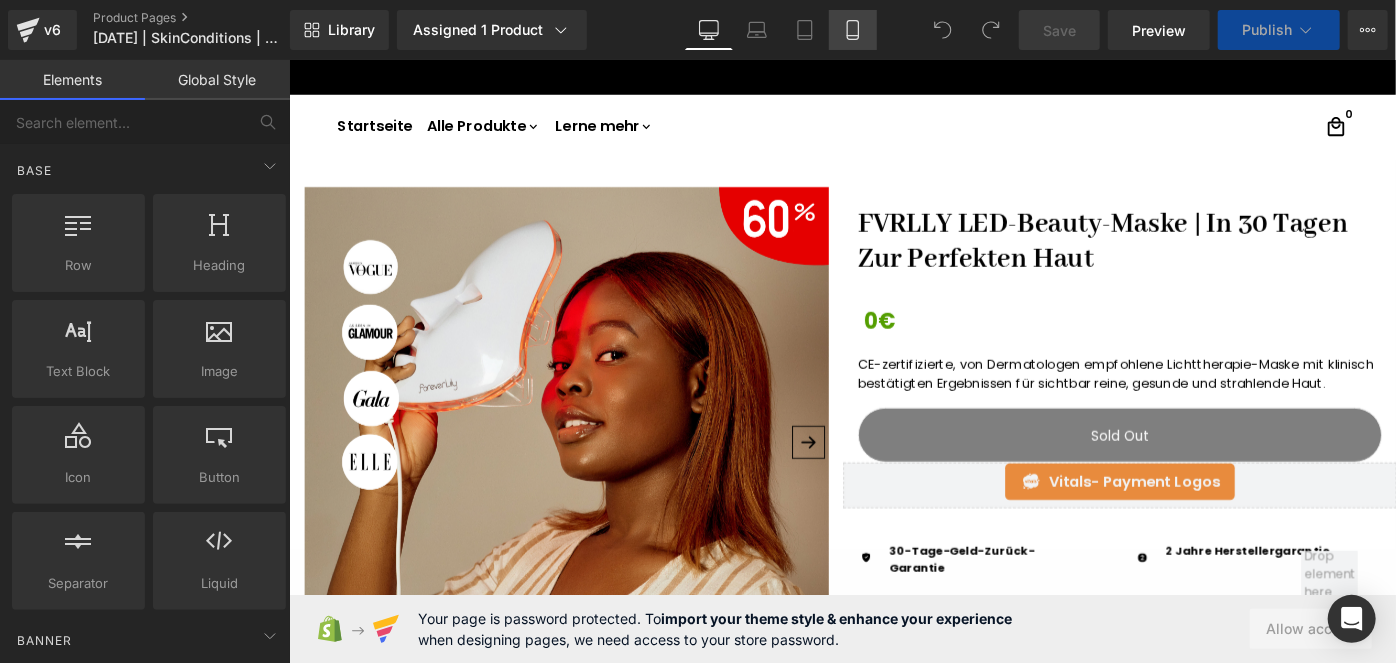 click 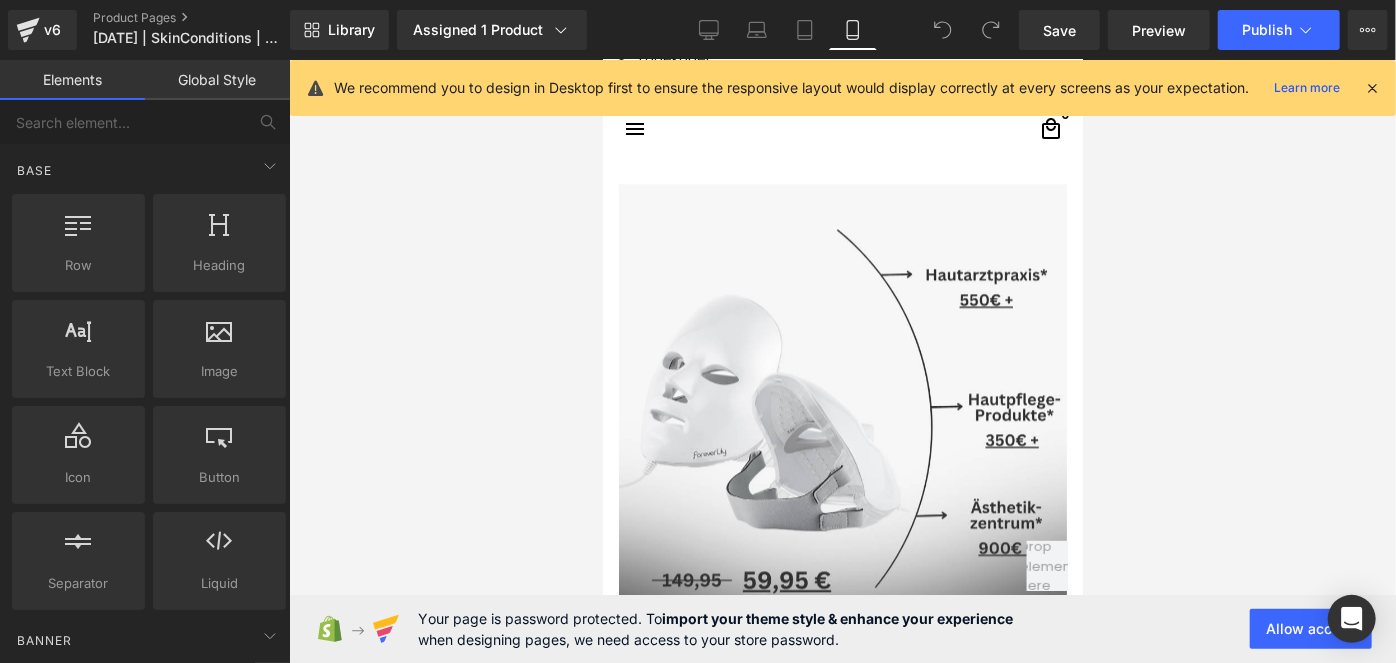 scroll, scrollTop: 6408, scrollLeft: 0, axis: vertical 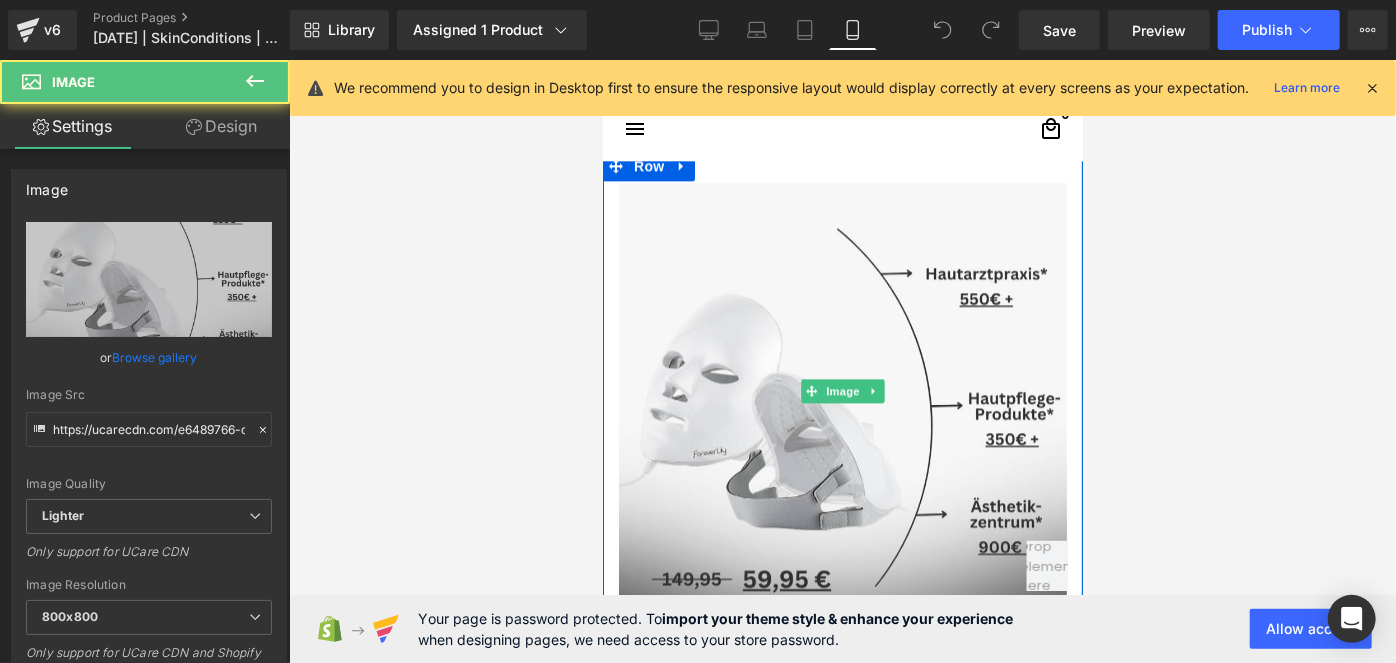 click at bounding box center [842, 390] 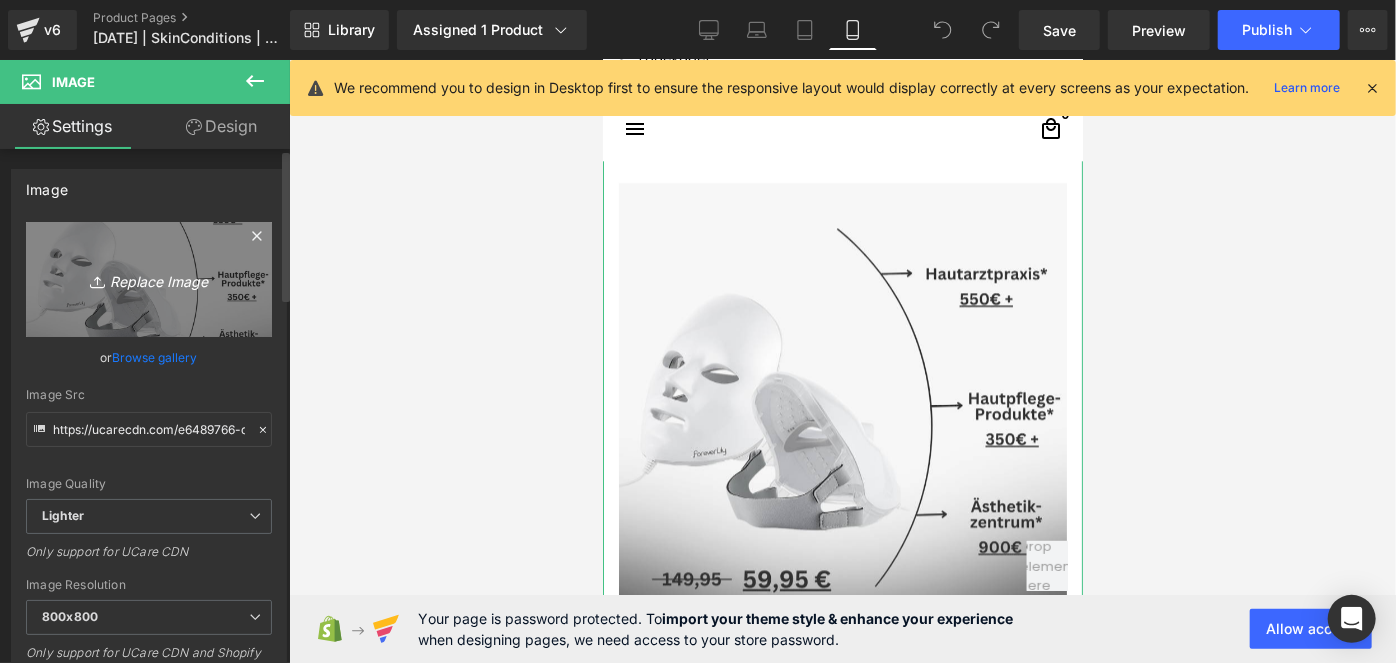 click on "Replace Image" at bounding box center [149, 279] 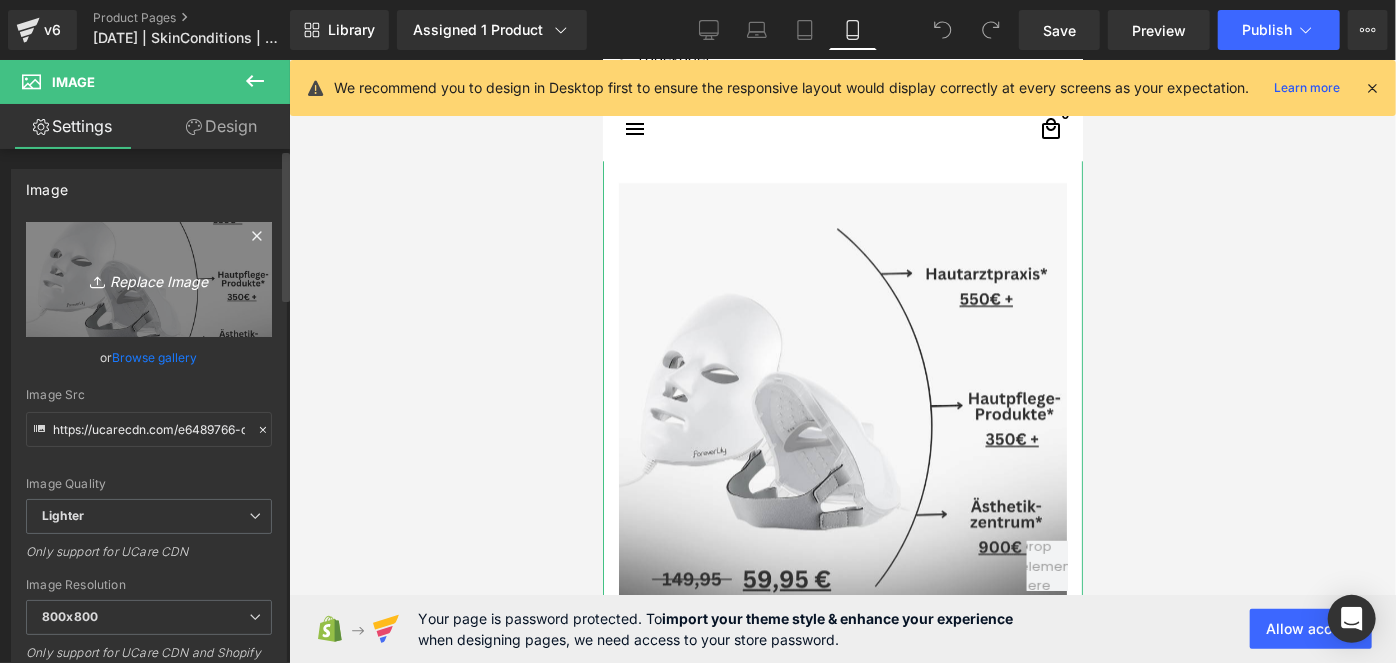 type on "C:\fakepath\Kein Titel (1000 × 1000 px).png" 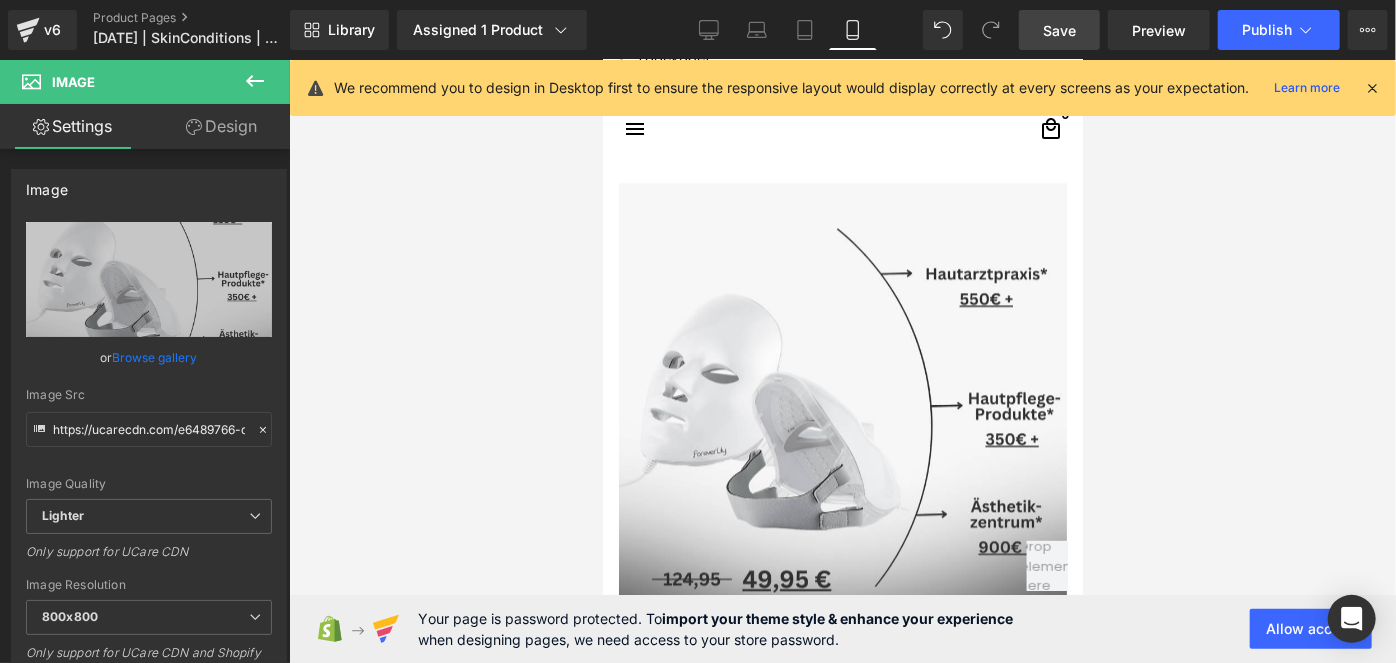 click on "Save" at bounding box center (1059, 30) 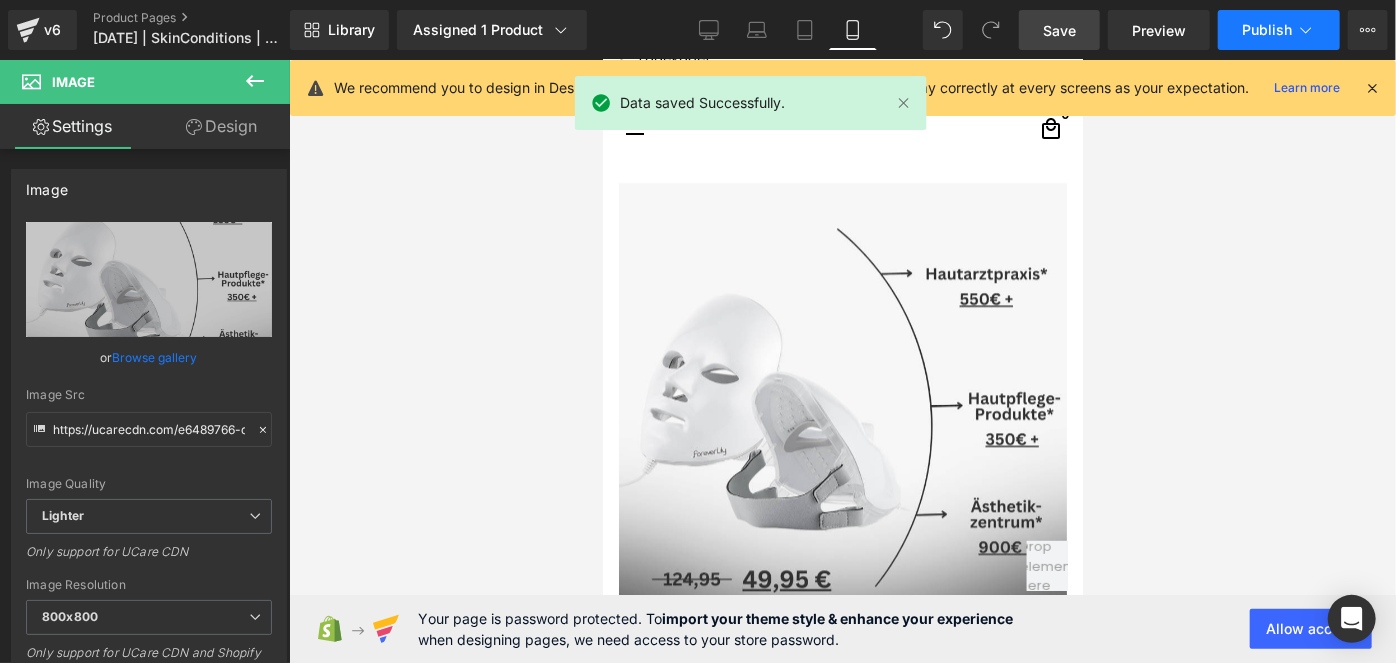 click on "Publish" at bounding box center (1267, 30) 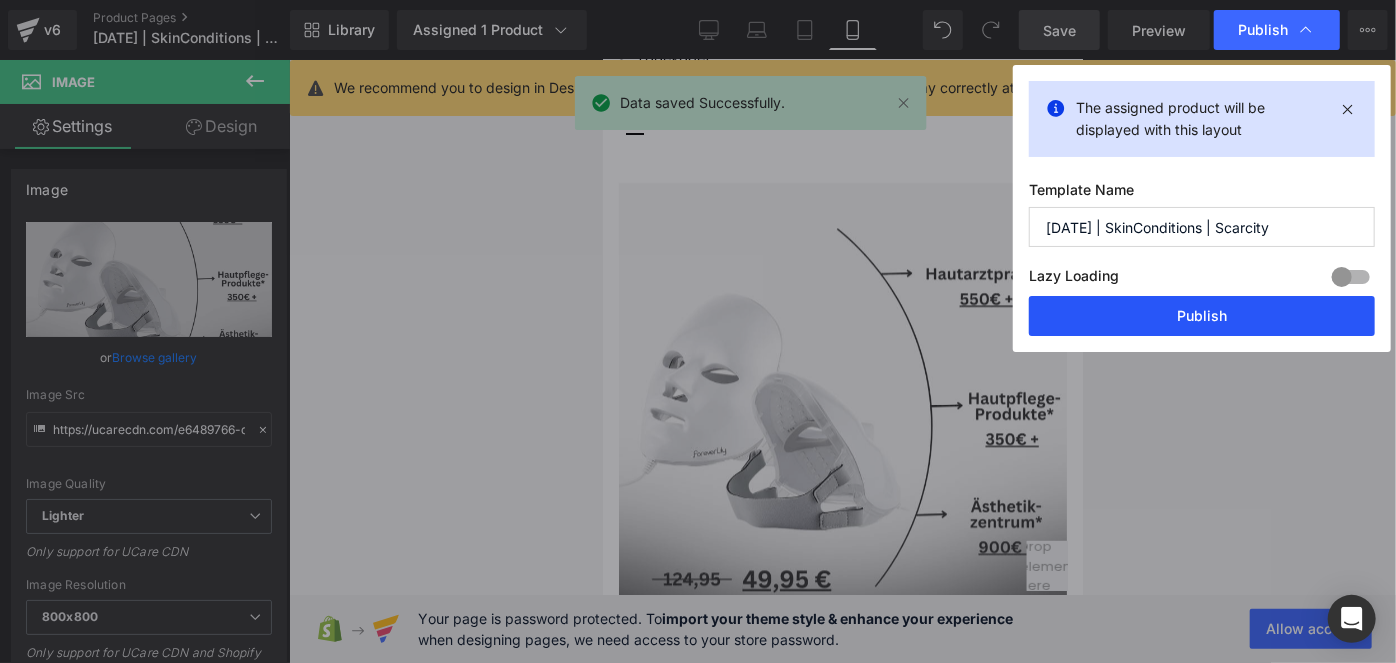 click on "Publish" at bounding box center [1202, 316] 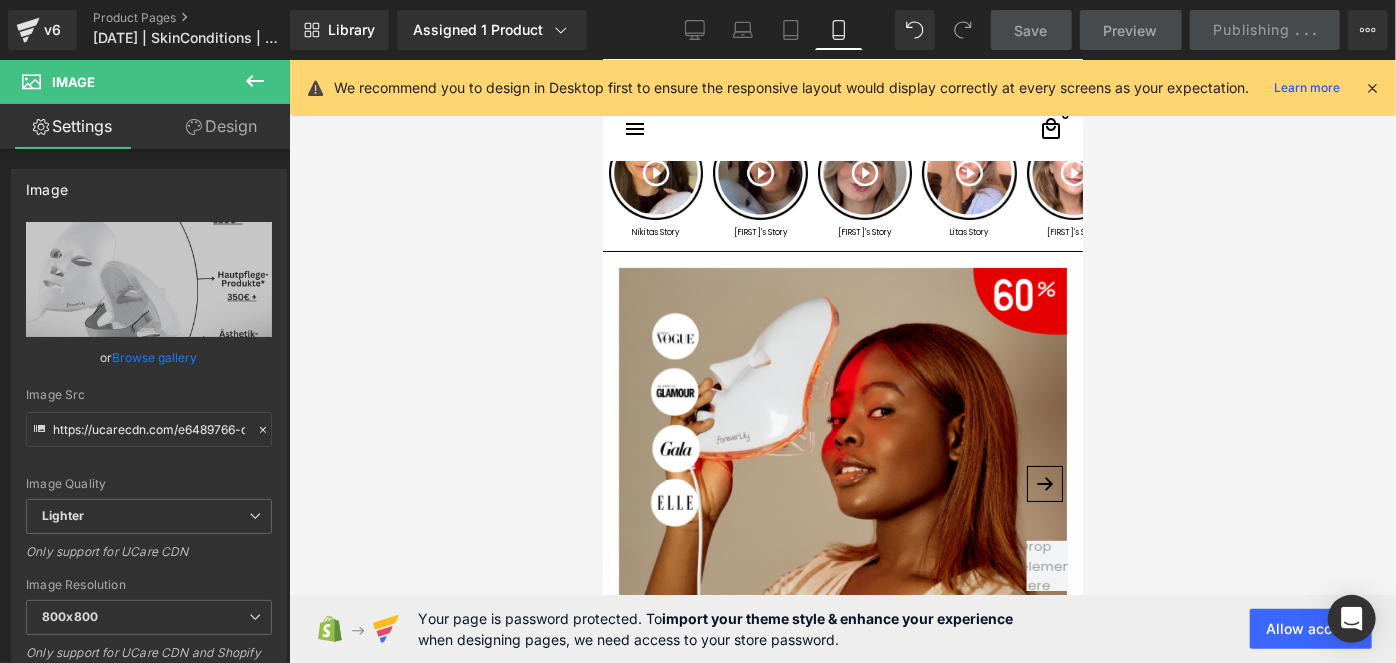 scroll, scrollTop: 0, scrollLeft: 0, axis: both 